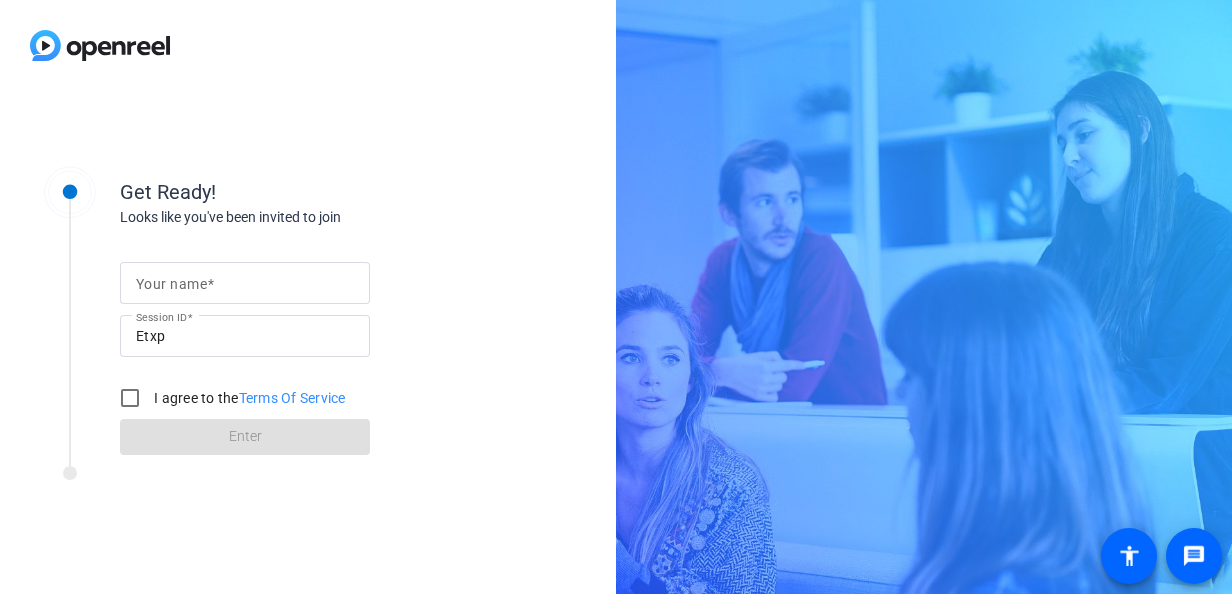 scroll, scrollTop: 0, scrollLeft: 0, axis: both 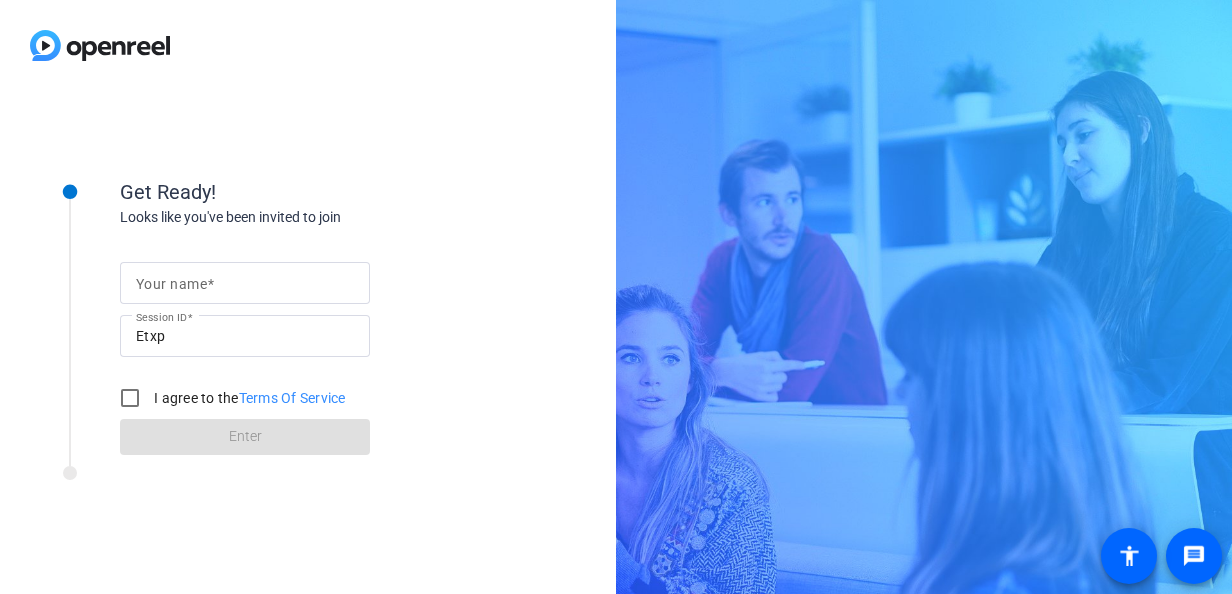 click on "Your name" at bounding box center (245, 283) 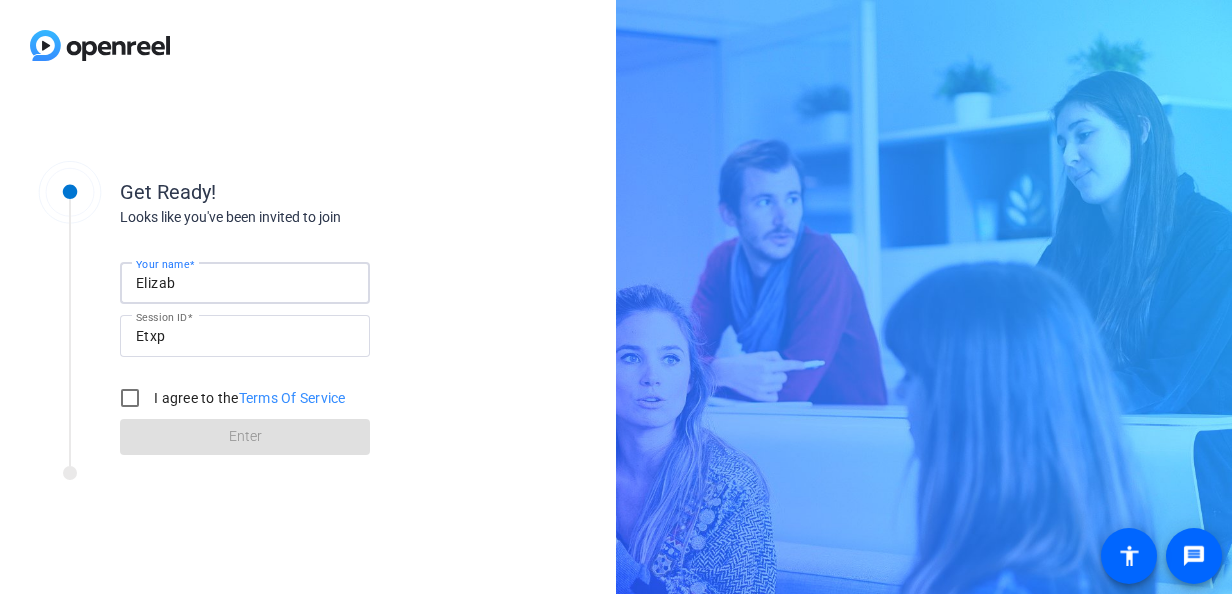 type on "[PERSON_NAME]" 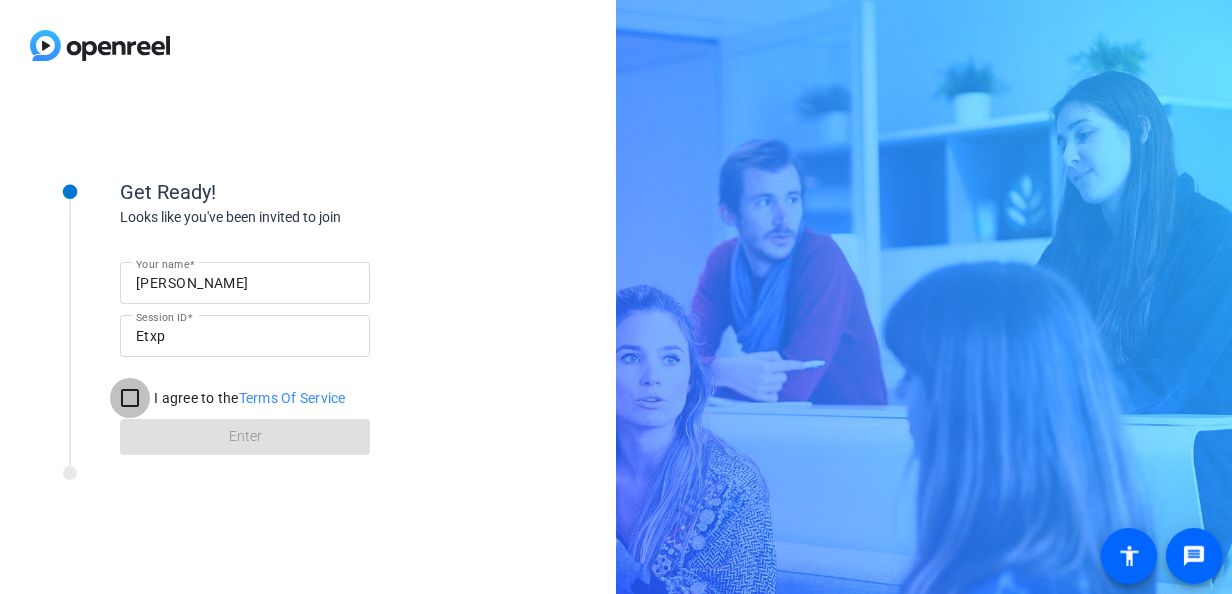 click on "I agree to the  Terms Of Service" at bounding box center [130, 398] 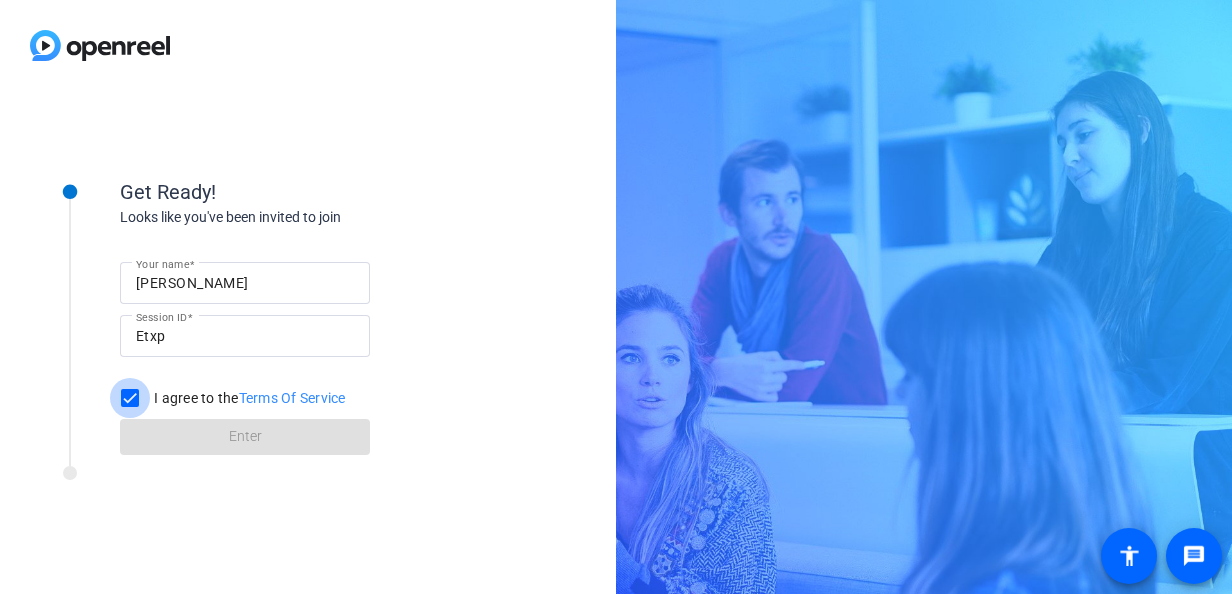 checkbox on "true" 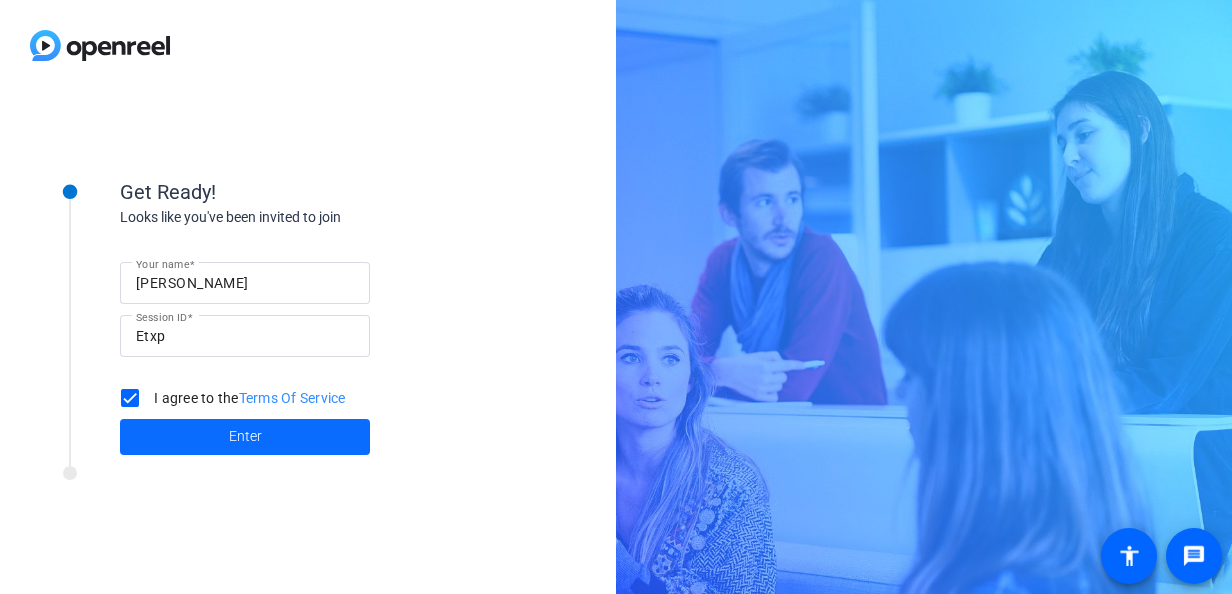 click 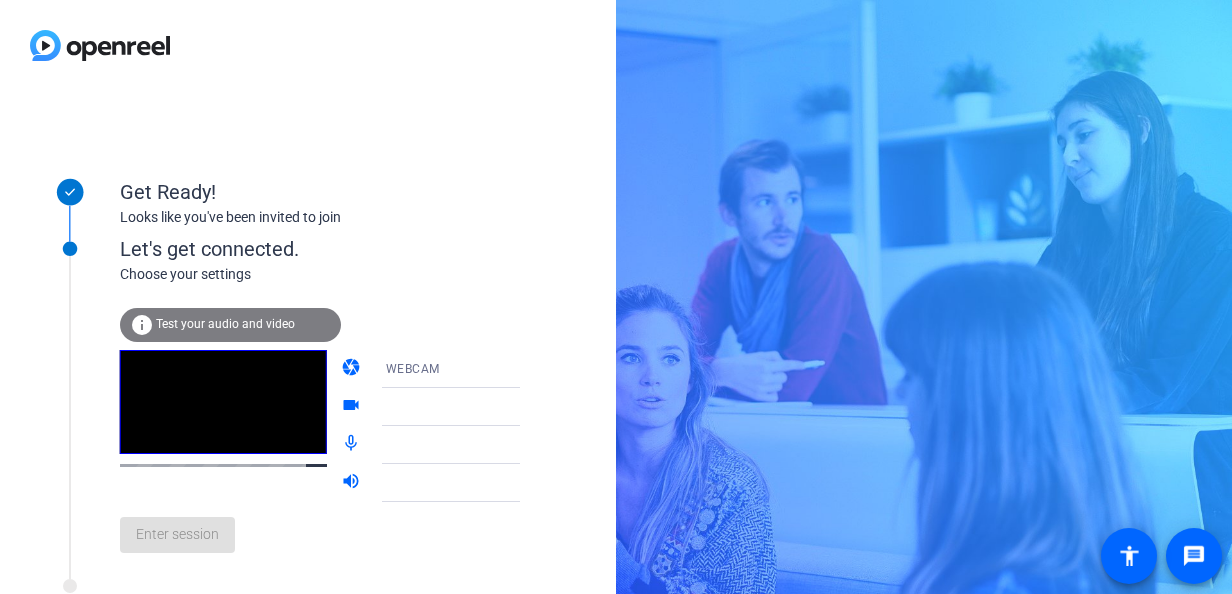 click on "info Test your audio and video" 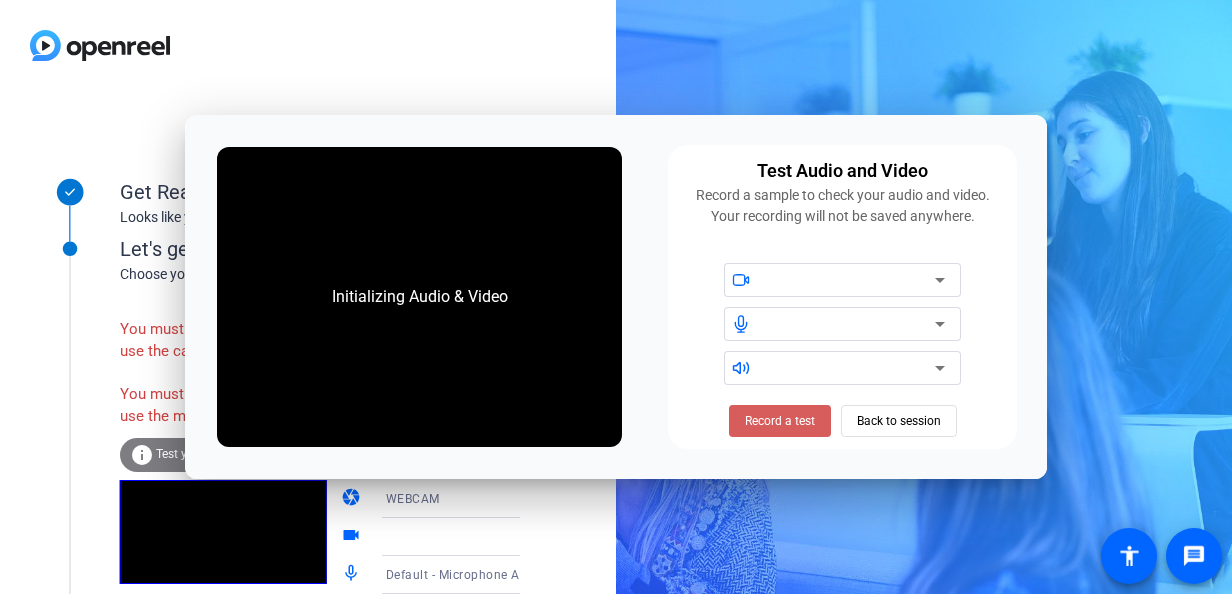 click on "Record a test" at bounding box center (780, 421) 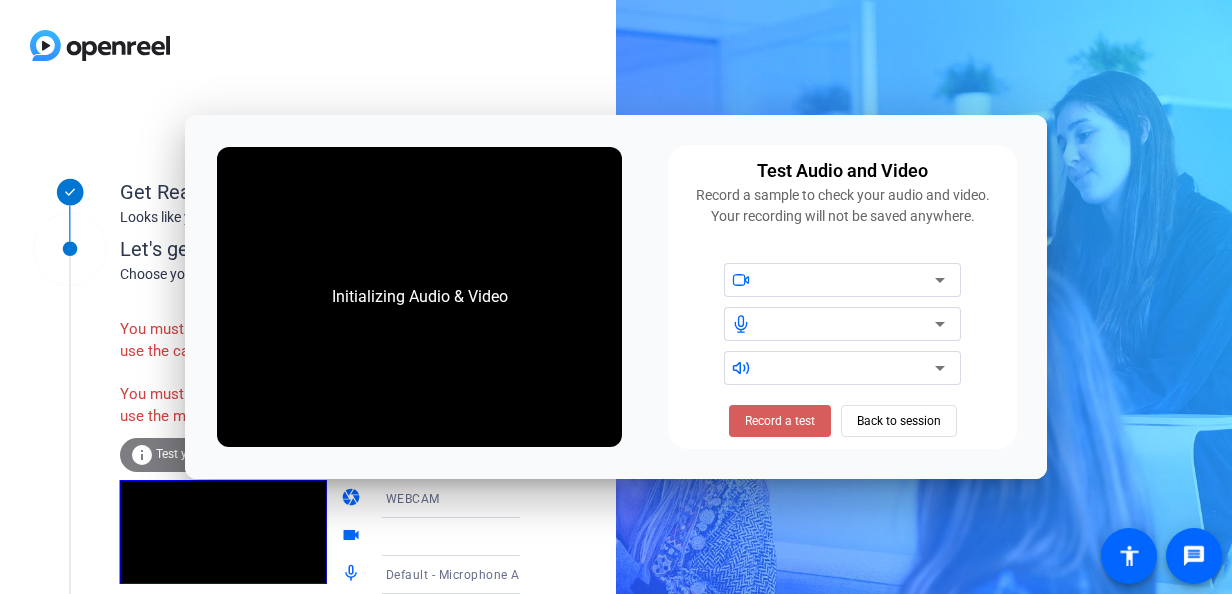 click on "Record a test" at bounding box center [780, 421] 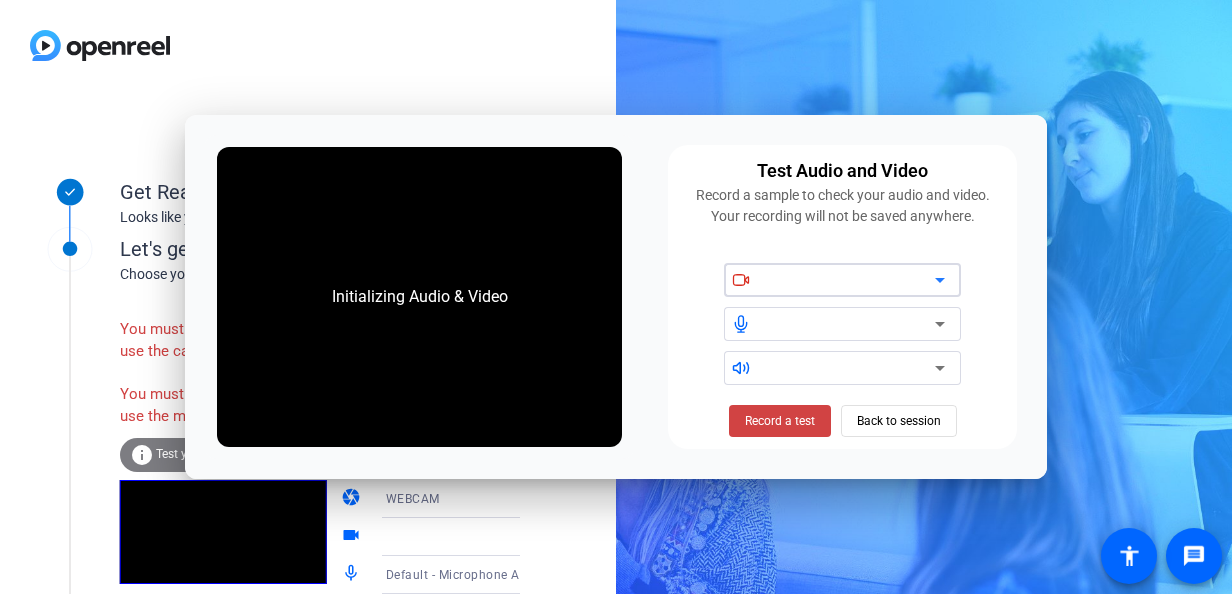 click at bounding box center (850, 280) 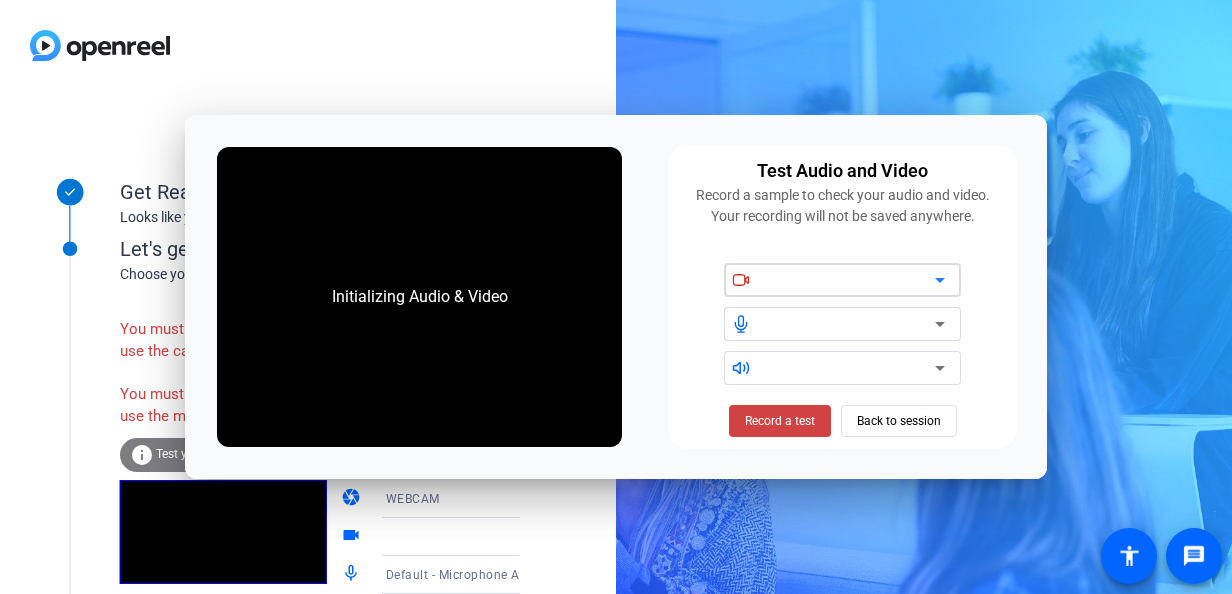 click 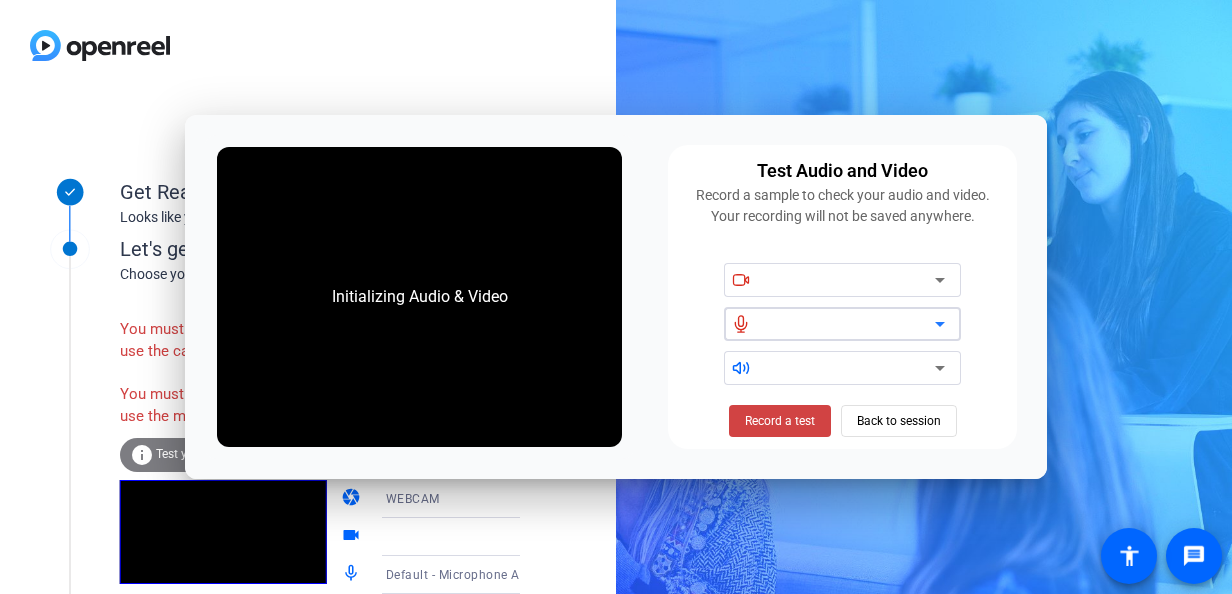 click at bounding box center [850, 368] 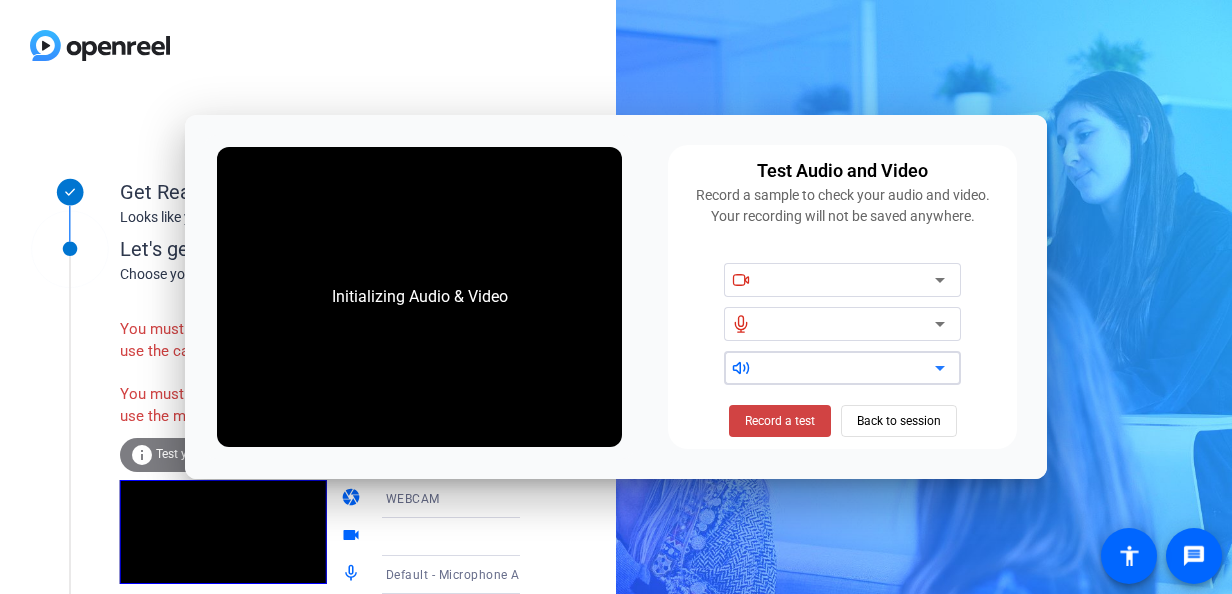 click at bounding box center [850, 368] 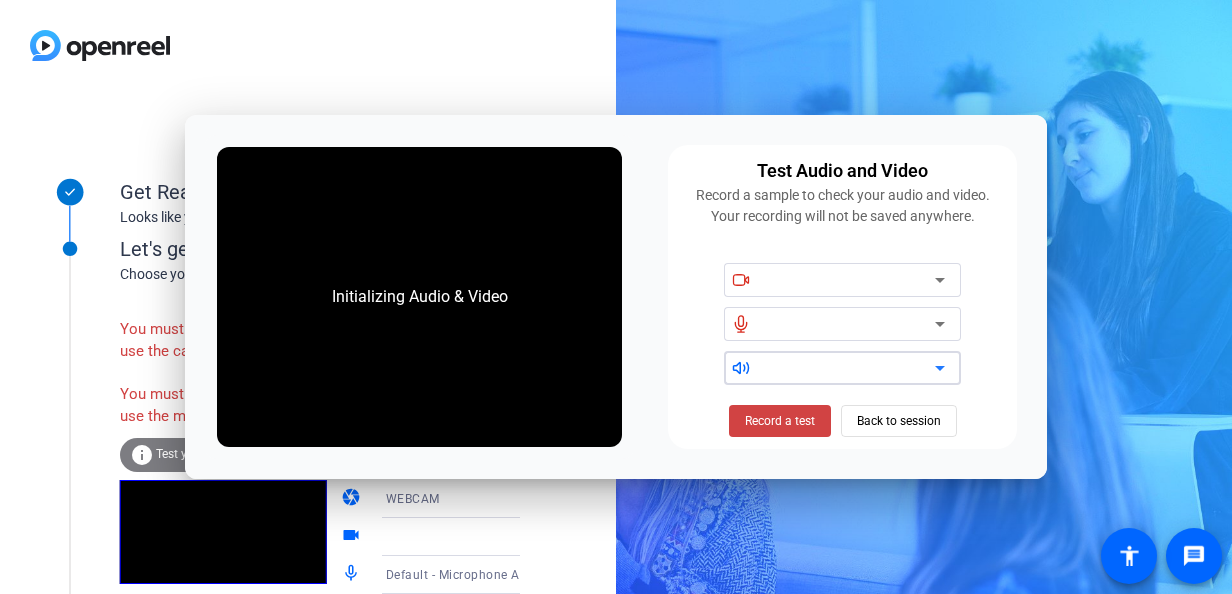 click 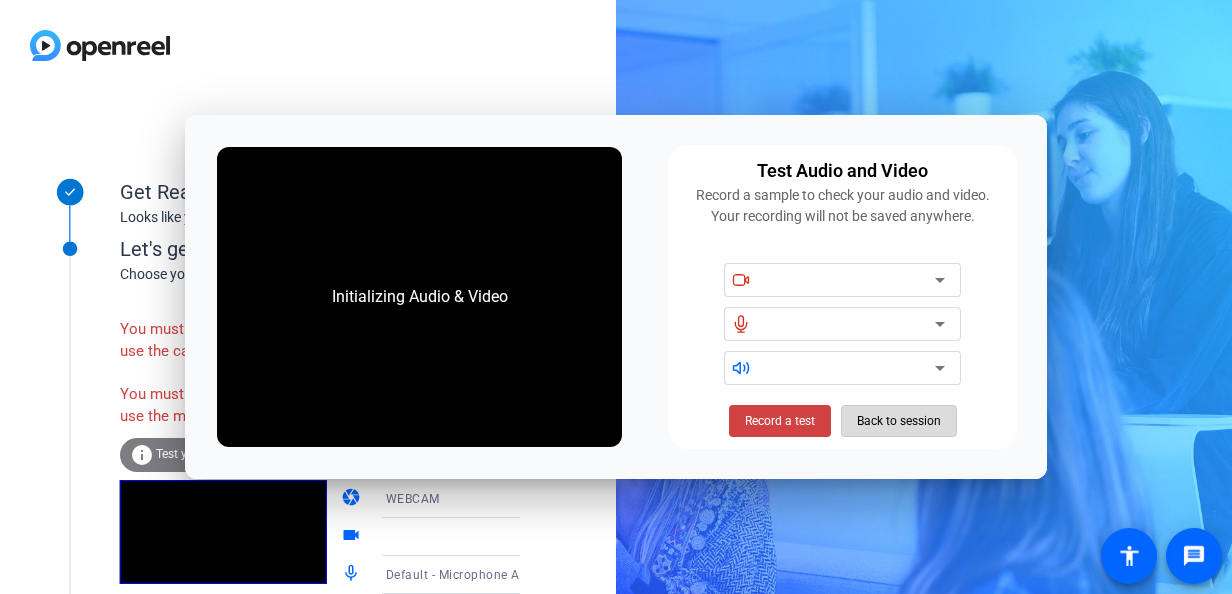click on "Back to session" at bounding box center (899, 421) 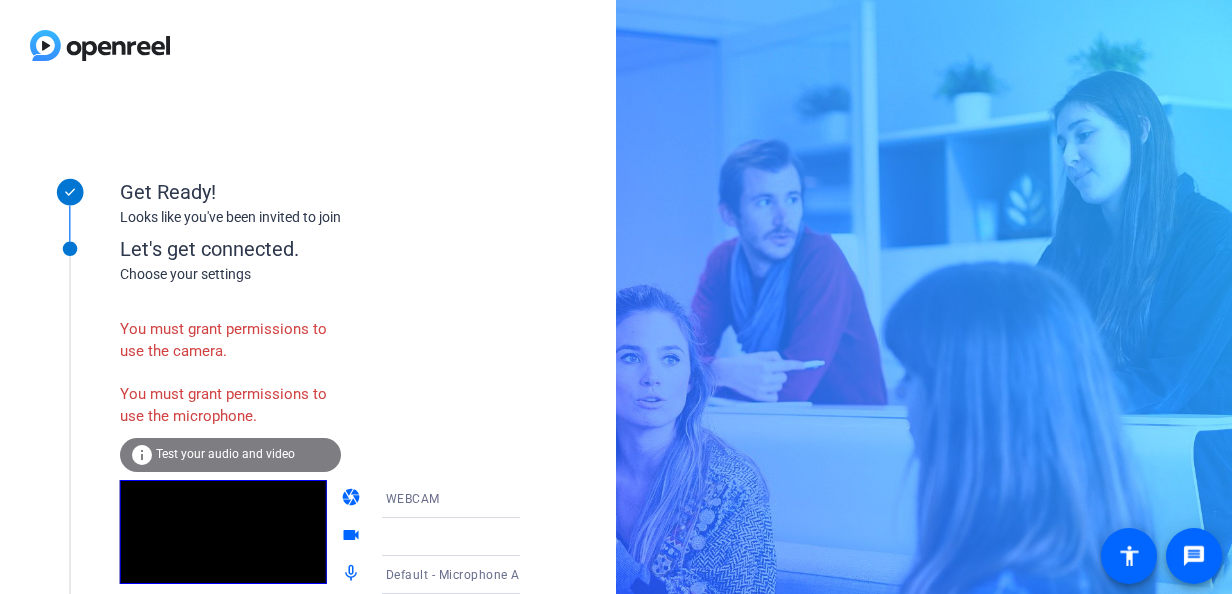 click on "Test your audio and video" 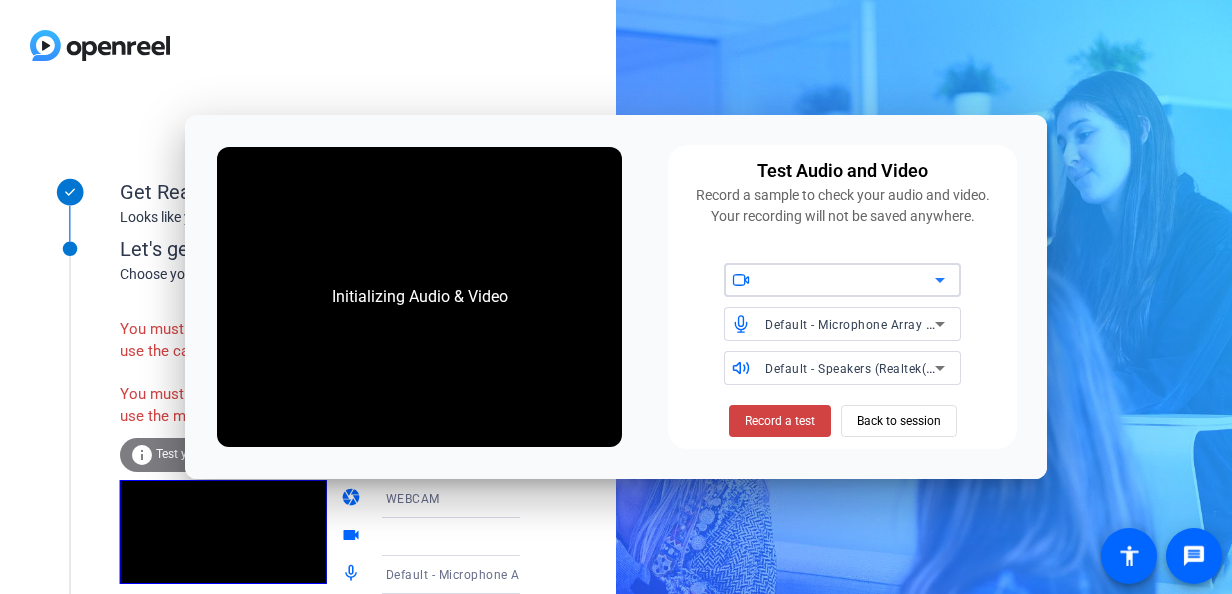 click 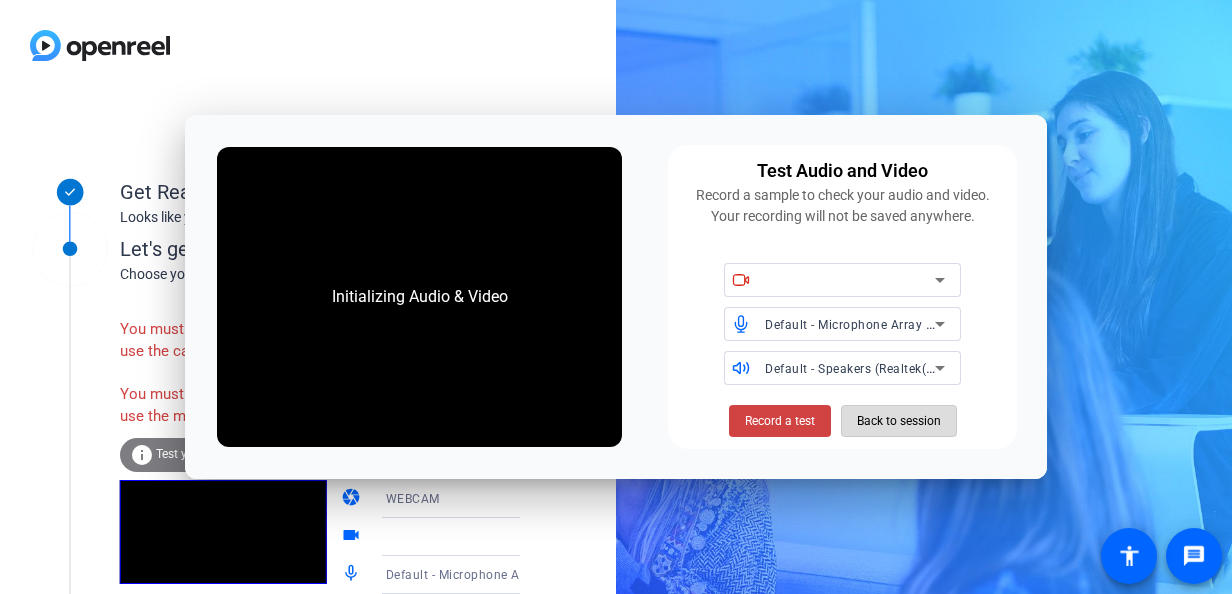 click on "Back to session" at bounding box center (899, 421) 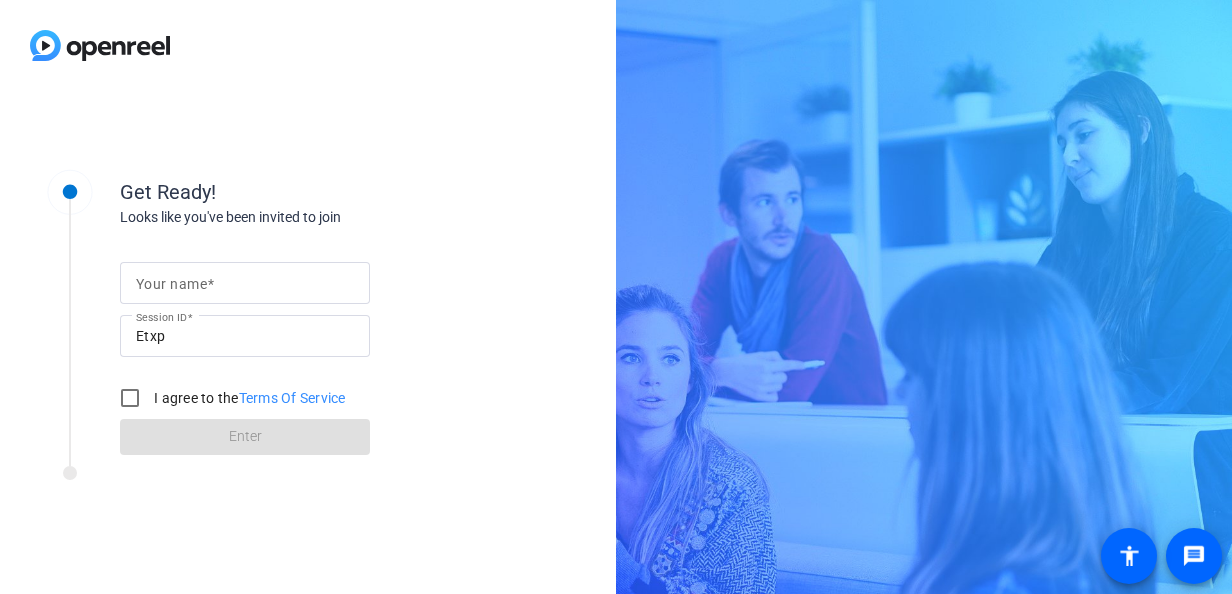 scroll, scrollTop: 0, scrollLeft: 0, axis: both 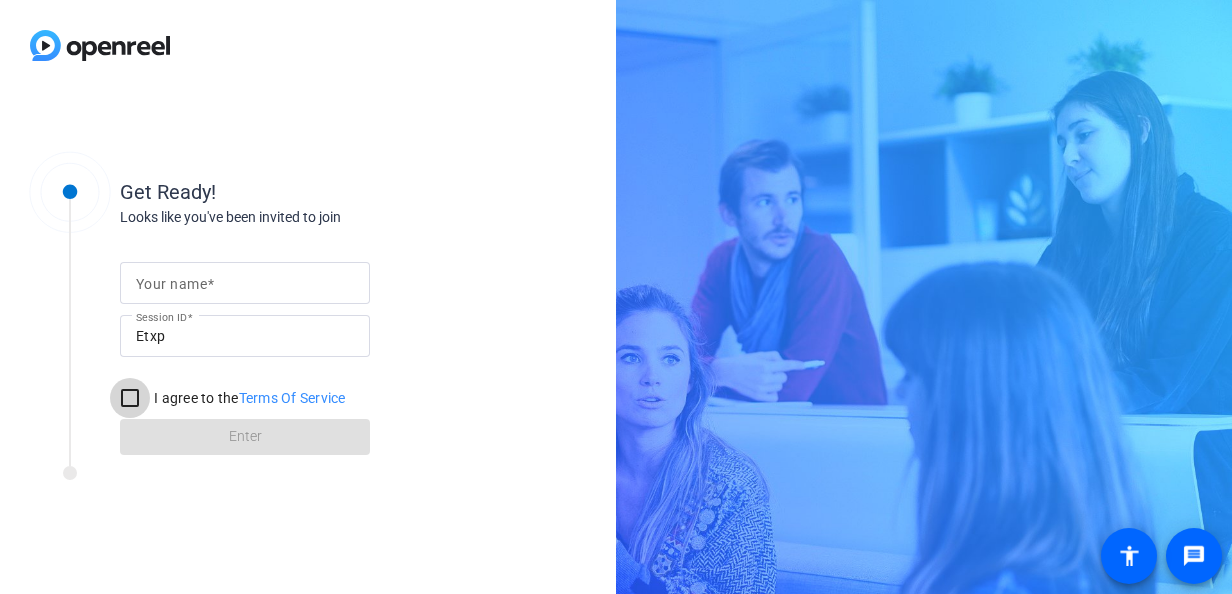 click on "I agree to the  Terms Of Service" at bounding box center [130, 398] 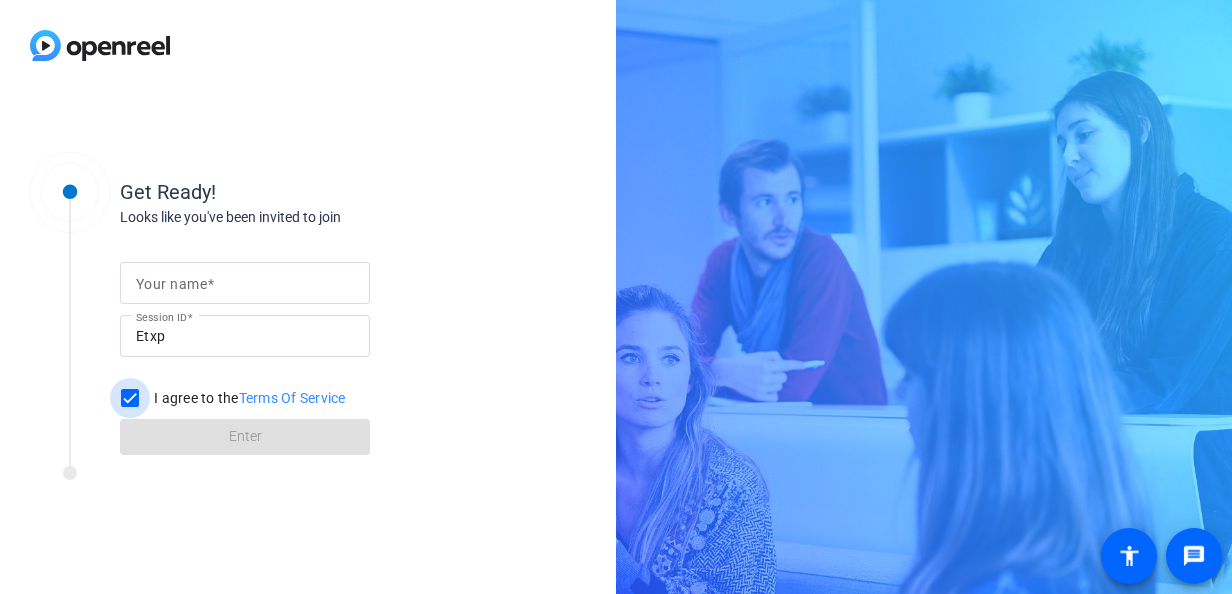 checkbox on "true" 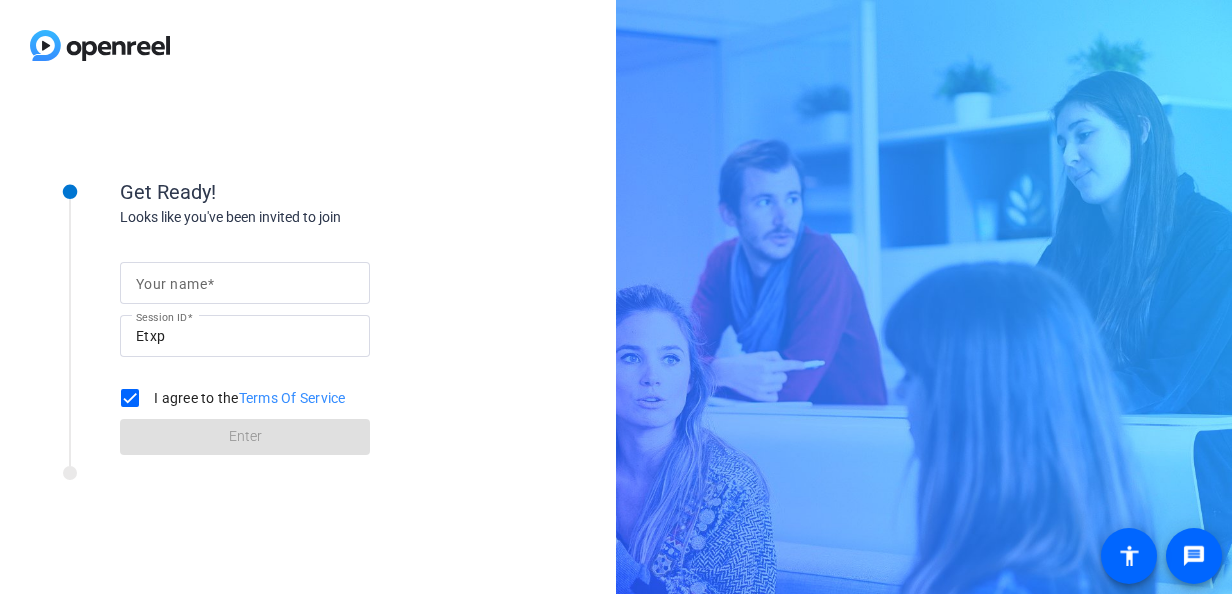 click on "Your name" at bounding box center [245, 283] 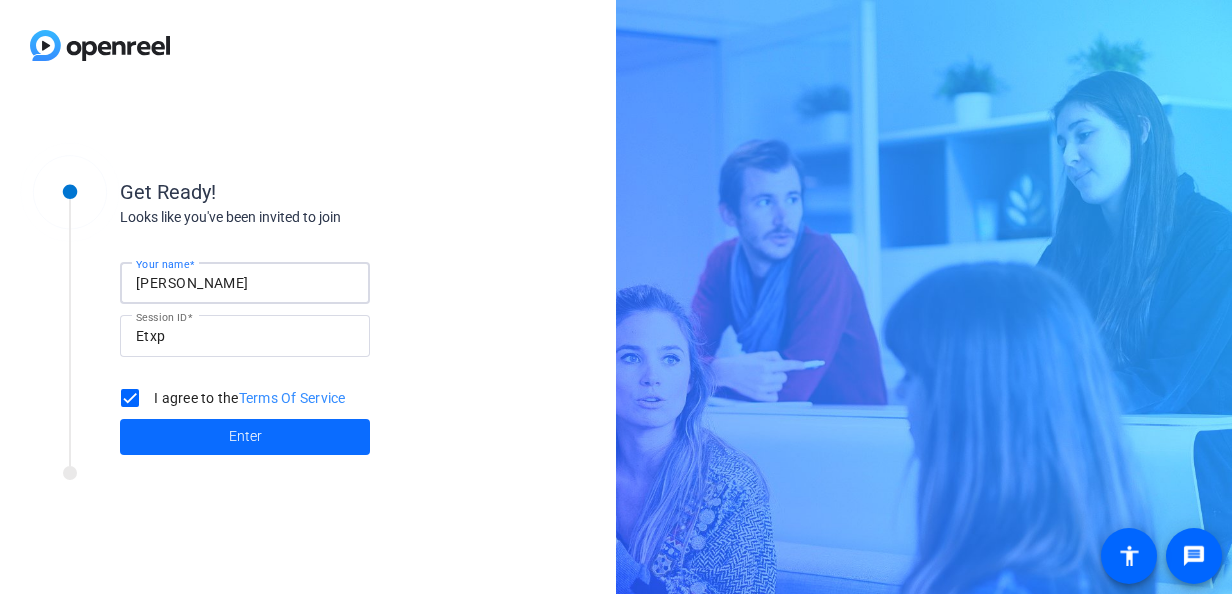type on "[PERSON_NAME]" 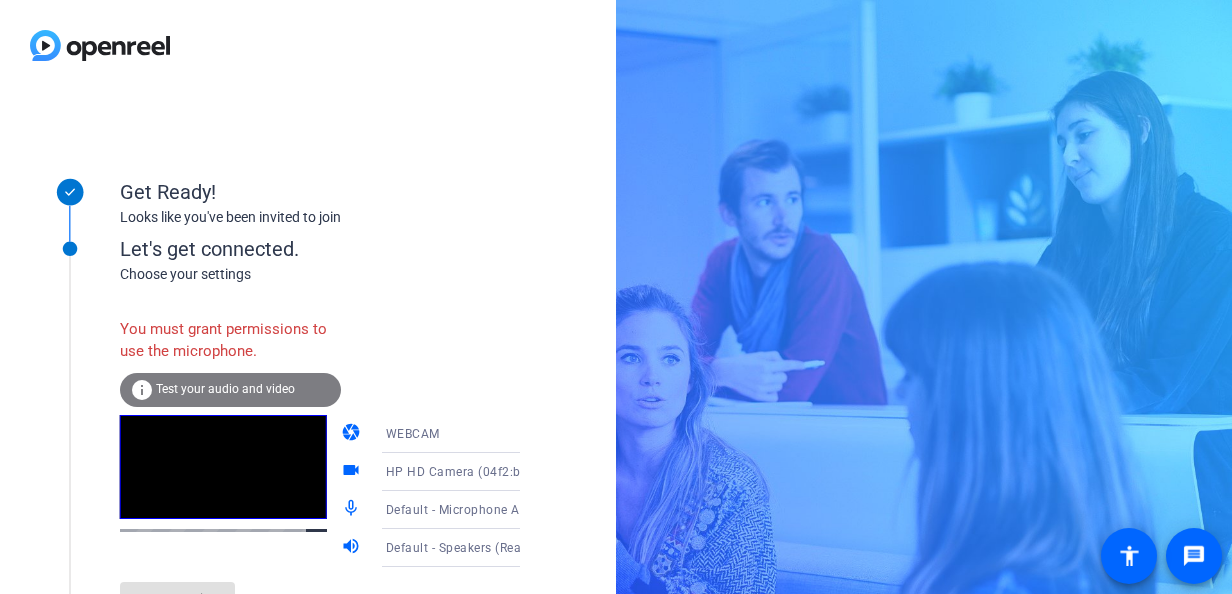 click on "Default - Speakers (Realtek(R) Audio)" at bounding box center [494, 547] 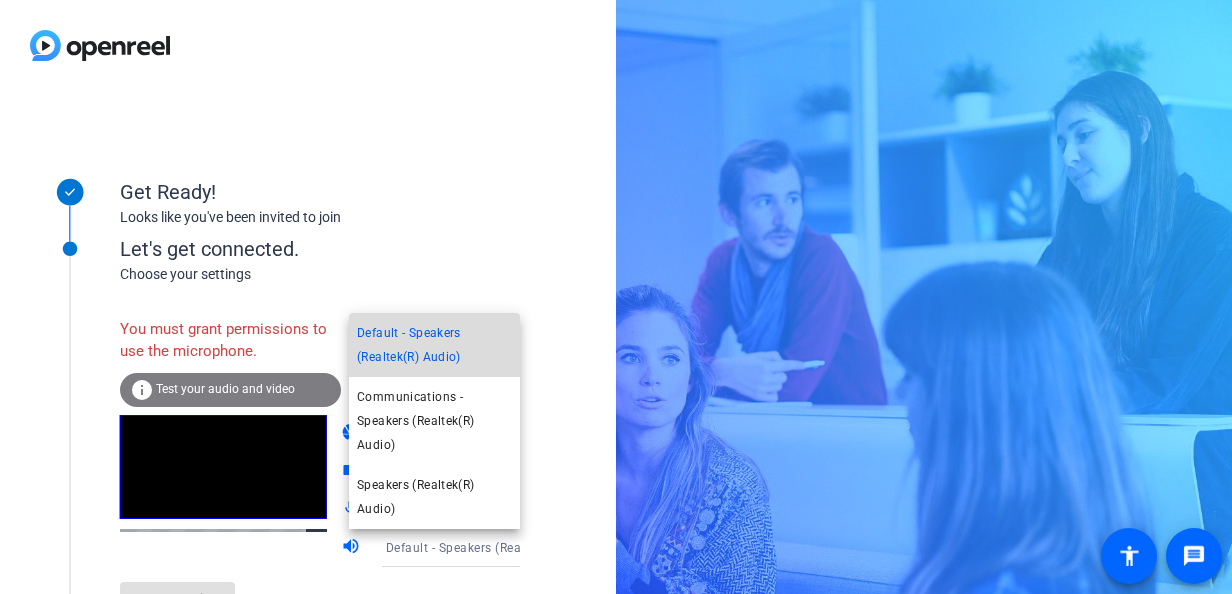 click on "Default - Speakers (Realtek(R) Audio)" at bounding box center (434, 345) 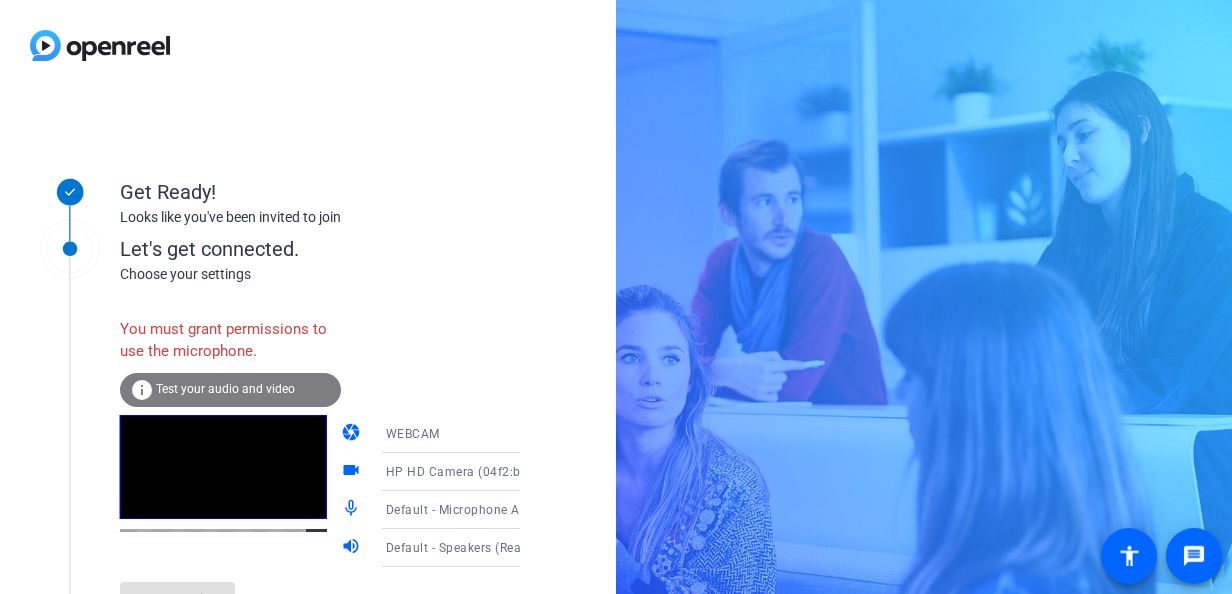 click on "Default - Microphone Array (Intel® Smart Sound Technology for Digital Microphones)" at bounding box center (634, 509) 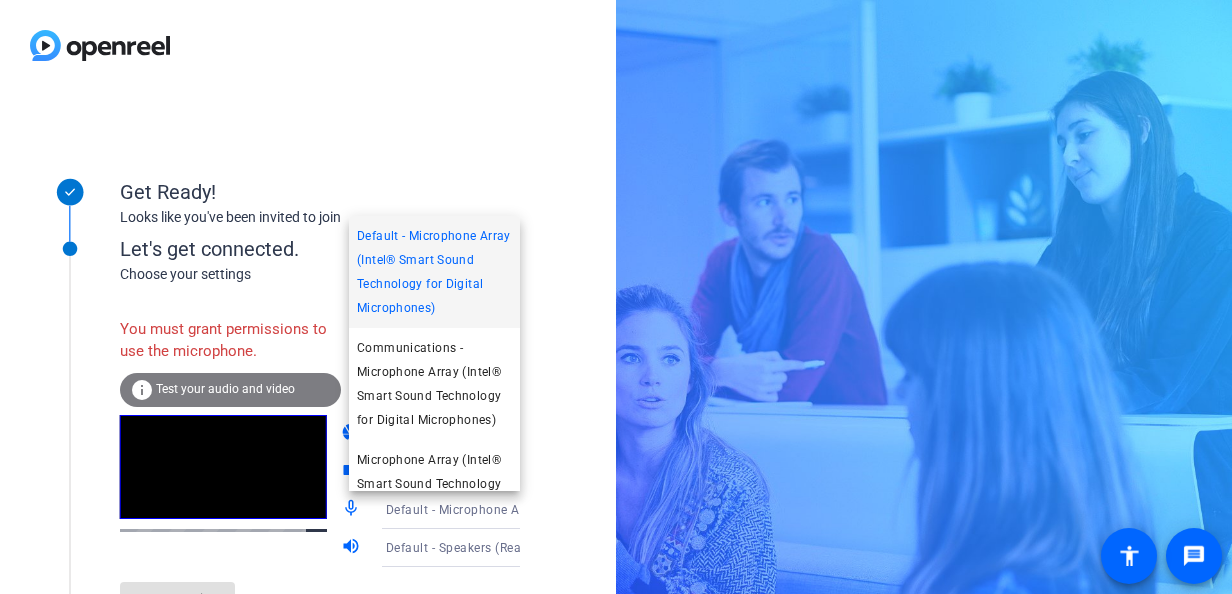 click on "Default - Microphone Array (Intel® Smart Sound Technology for Digital Microphones)" at bounding box center (434, 272) 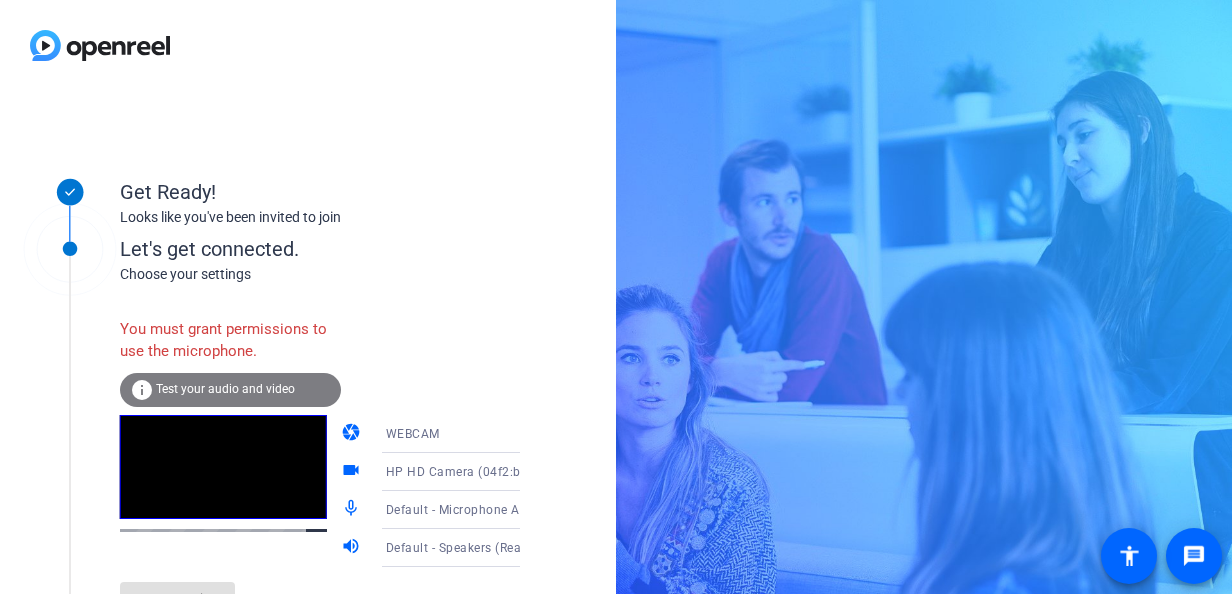 click on "info Test your audio and video" 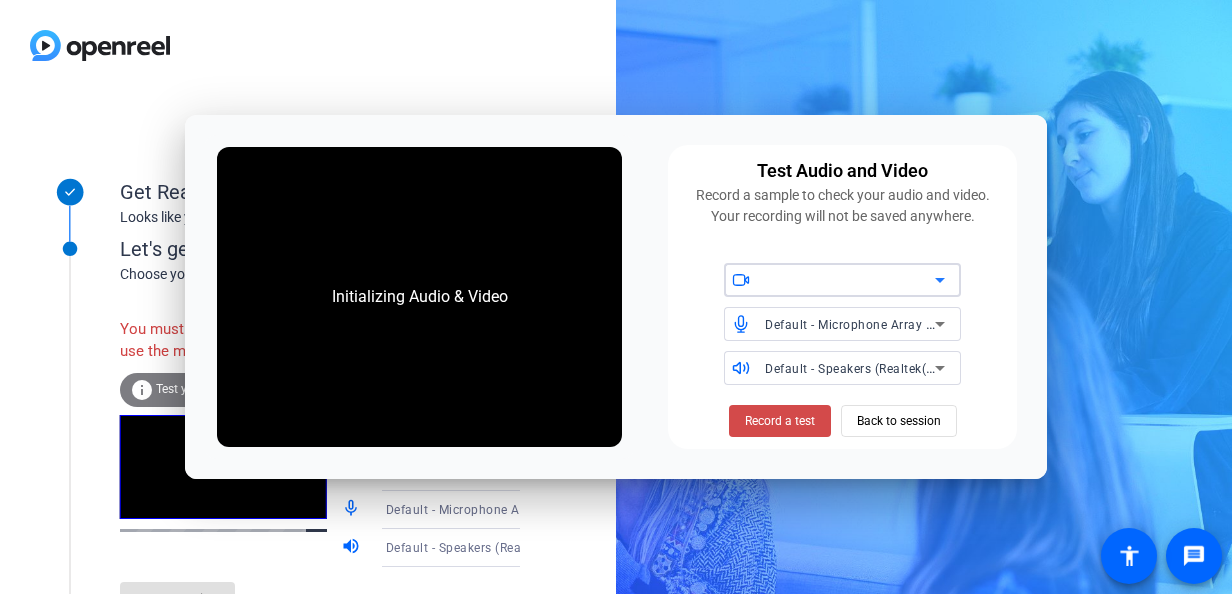 click on "Record a test" at bounding box center [780, 421] 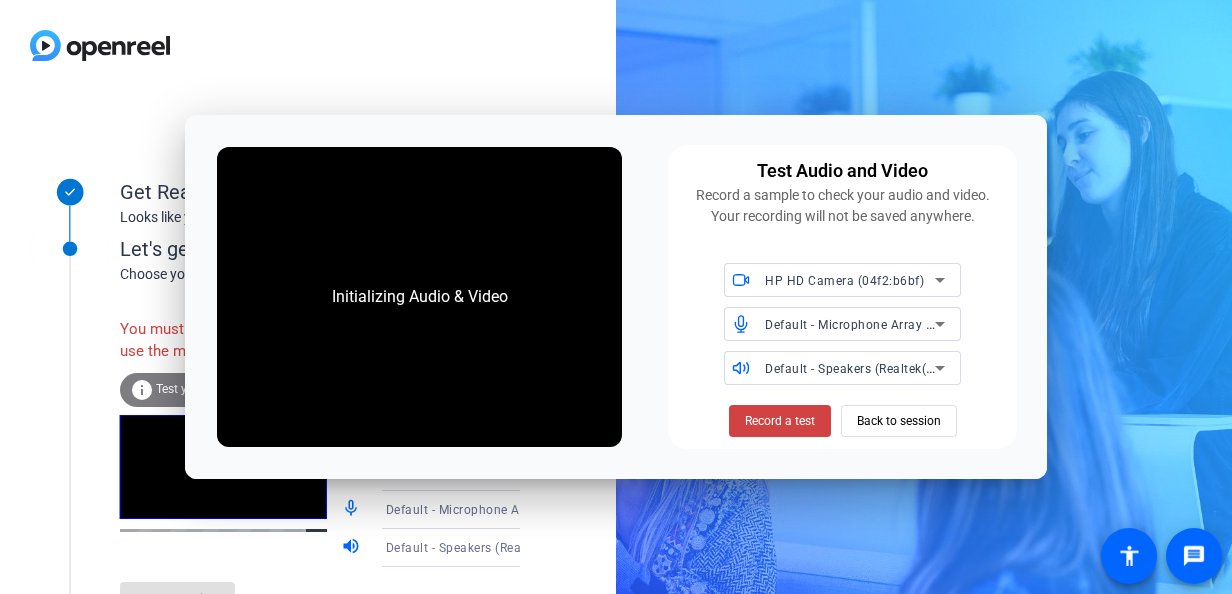 click on "Record a test" at bounding box center (780, 421) 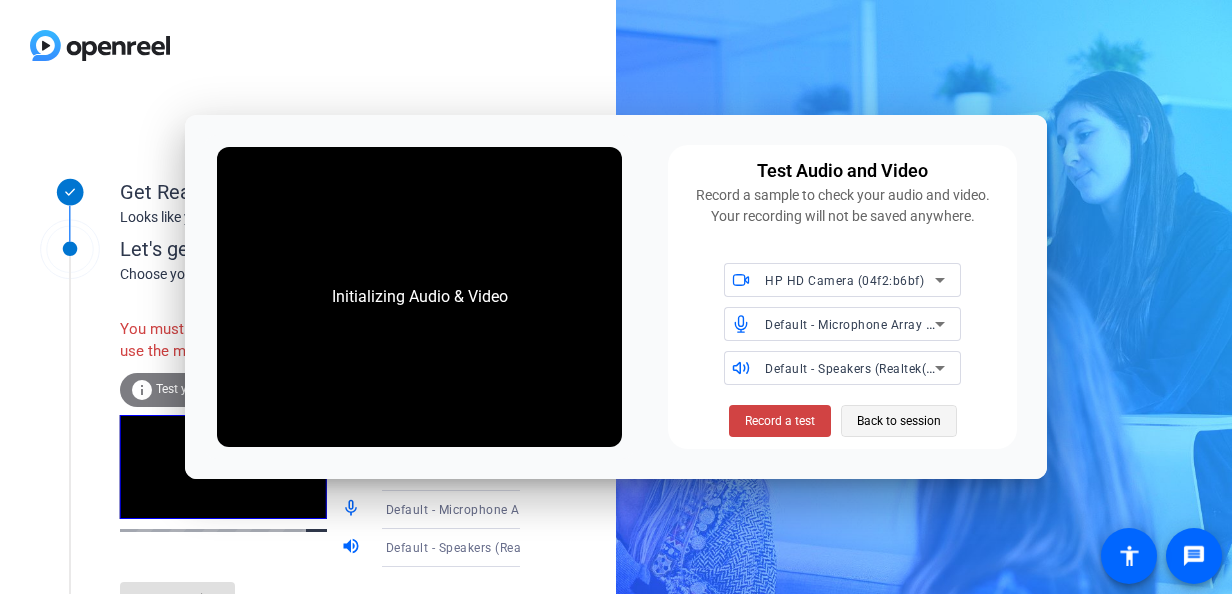 click on "Back to session" at bounding box center (899, 421) 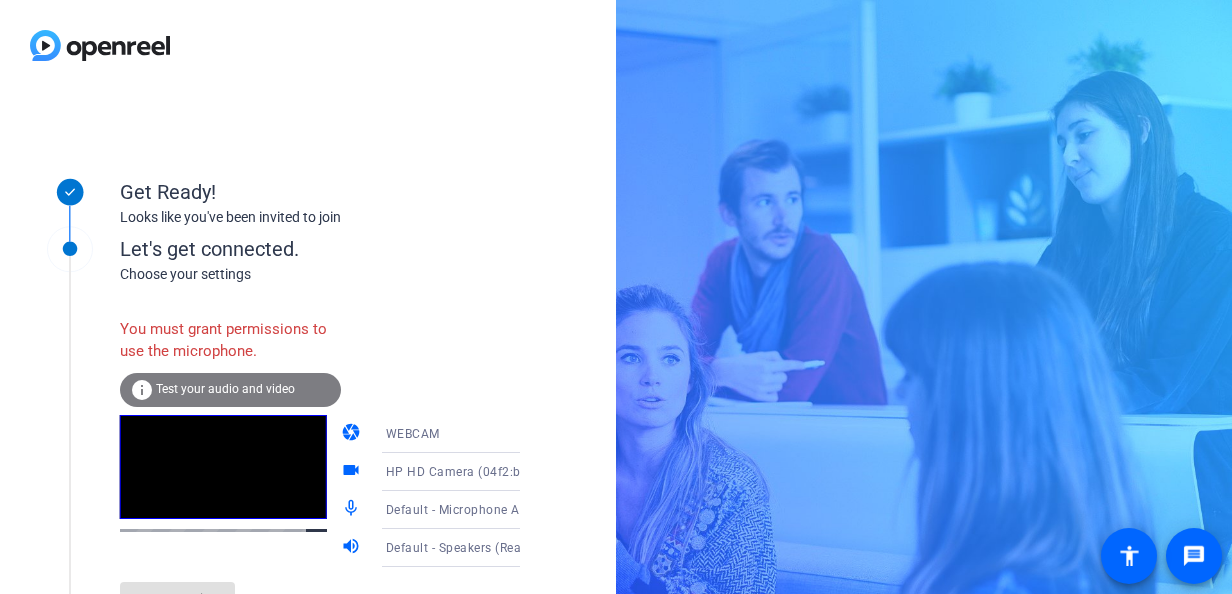 click on "Accessibility Screen-Reader Guide, Feedback, and Issue Reporting | New window
Get Ready! Looks like you've been invited to join Let's get connected. Choose your settings  You must grant permissions to use the microphone.  info Test your audio and video camera WEBCAM videocam HP HD Camera (04f2:b6bf) mic_none Default - Microphone Array (Intel® Smart Sound Technology for Digital Microphones) volume_up Default - Speakers (Realtek(R) Audio) Enter session message accessibility" at bounding box center [616, 297] 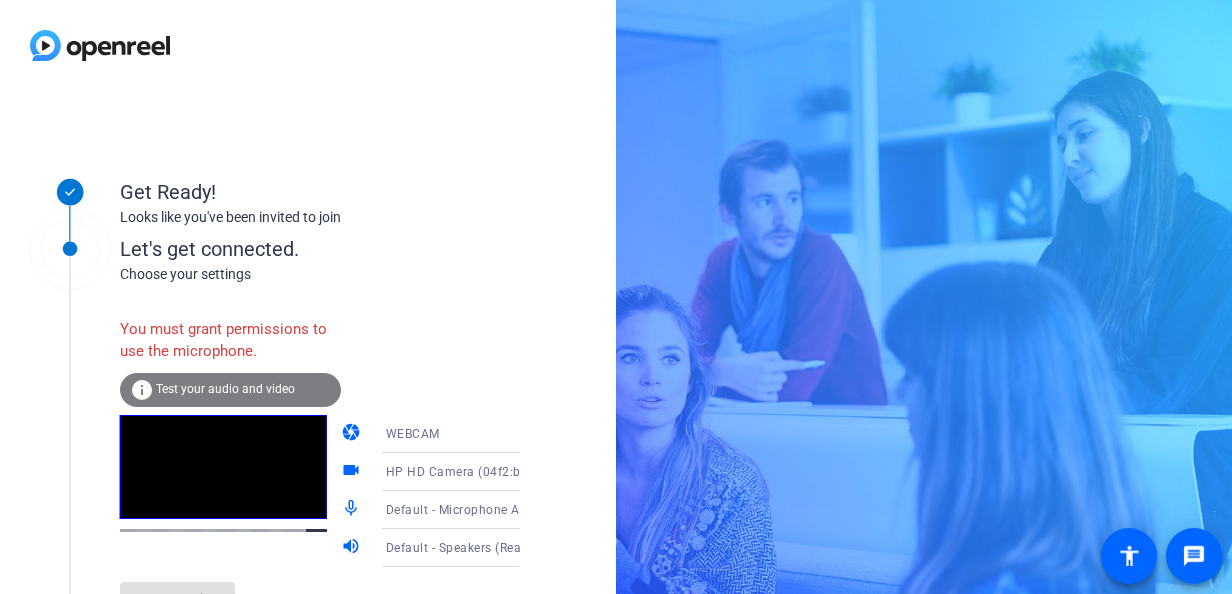 click on "You must grant permissions to use the microphone." 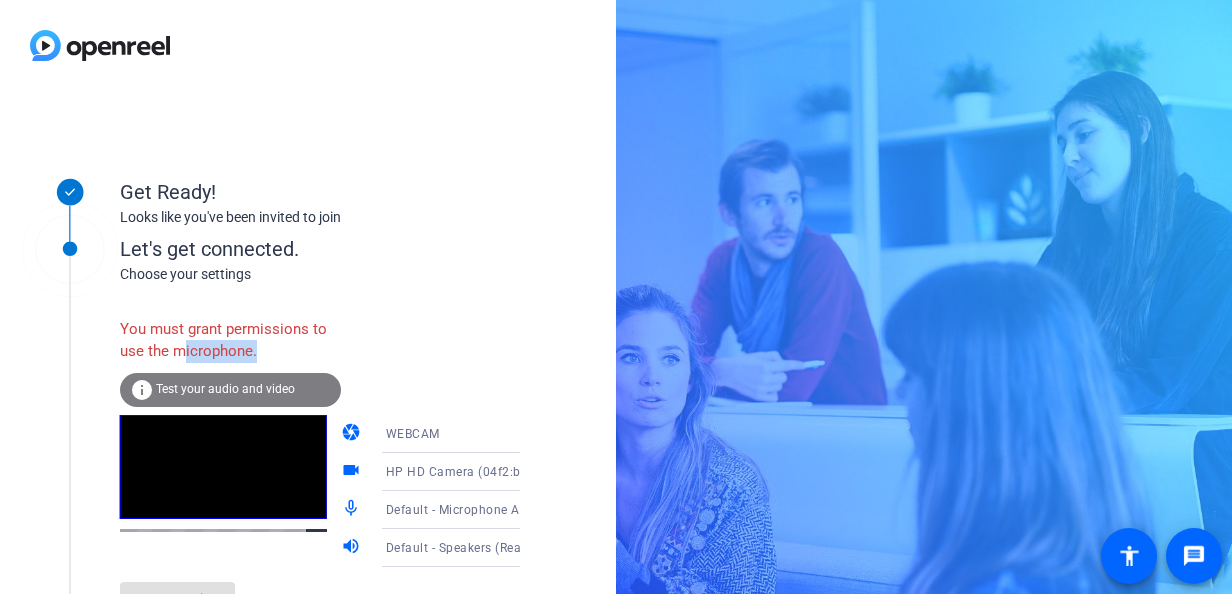 click on "You must grant permissions to use the microphone." 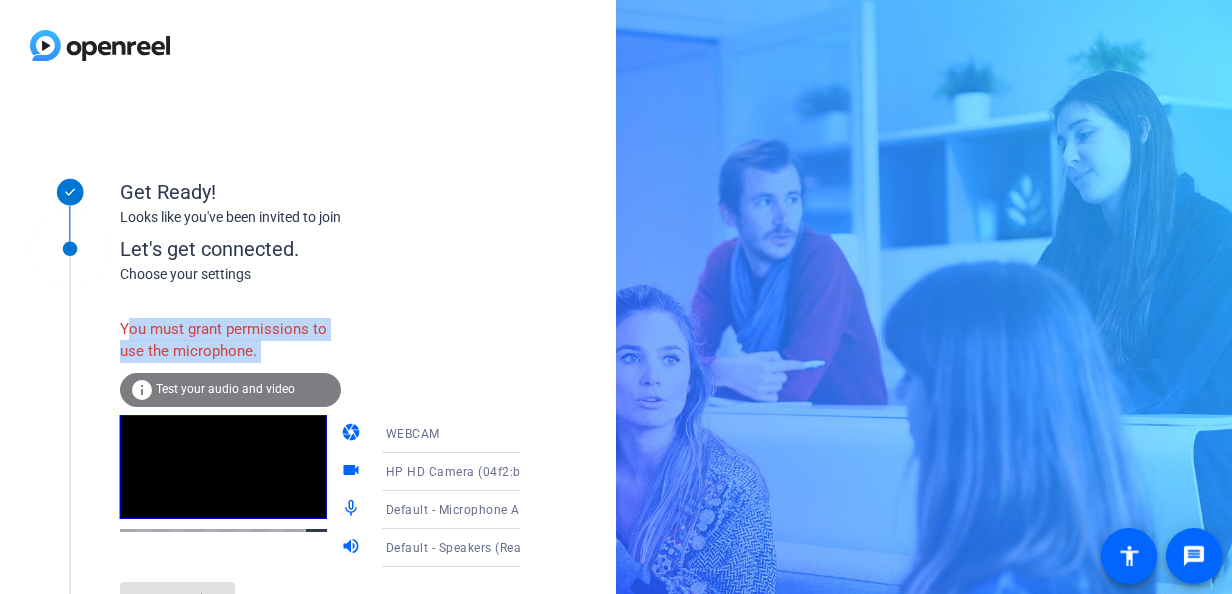click on "You must grant permissions to use the microphone." 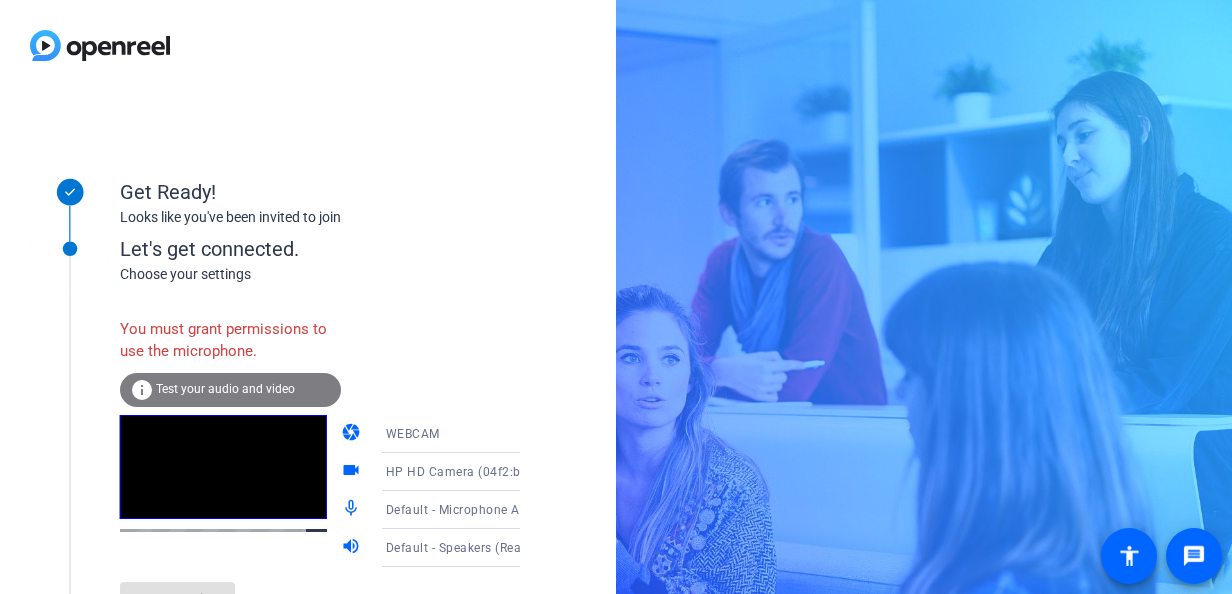 click 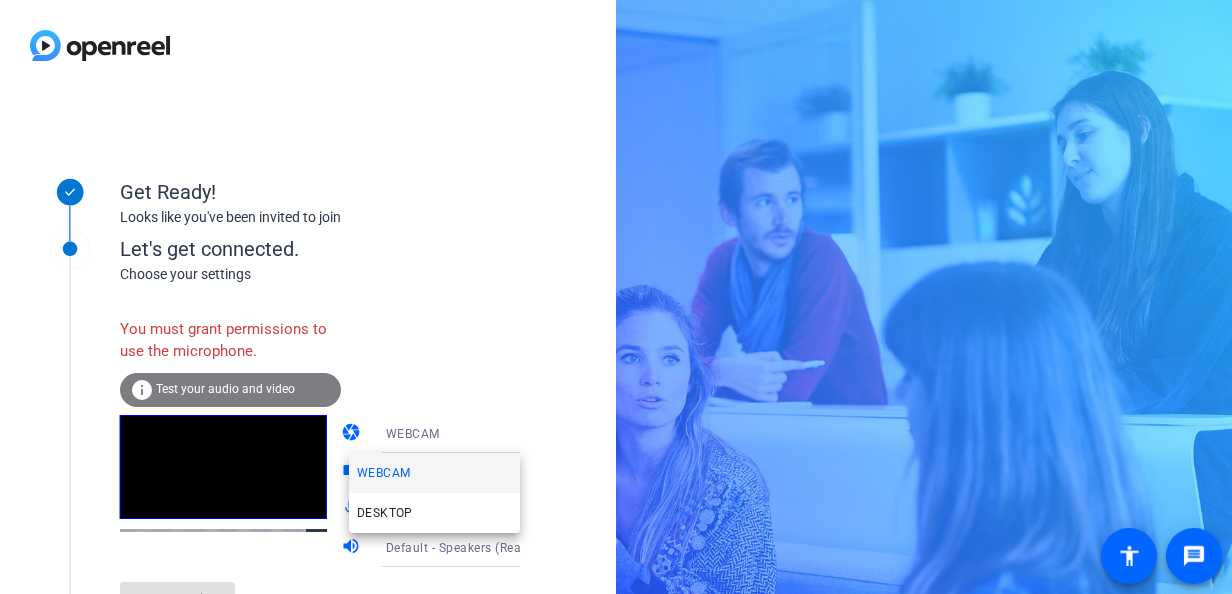 click on "WEBCAM" at bounding box center (434, 473) 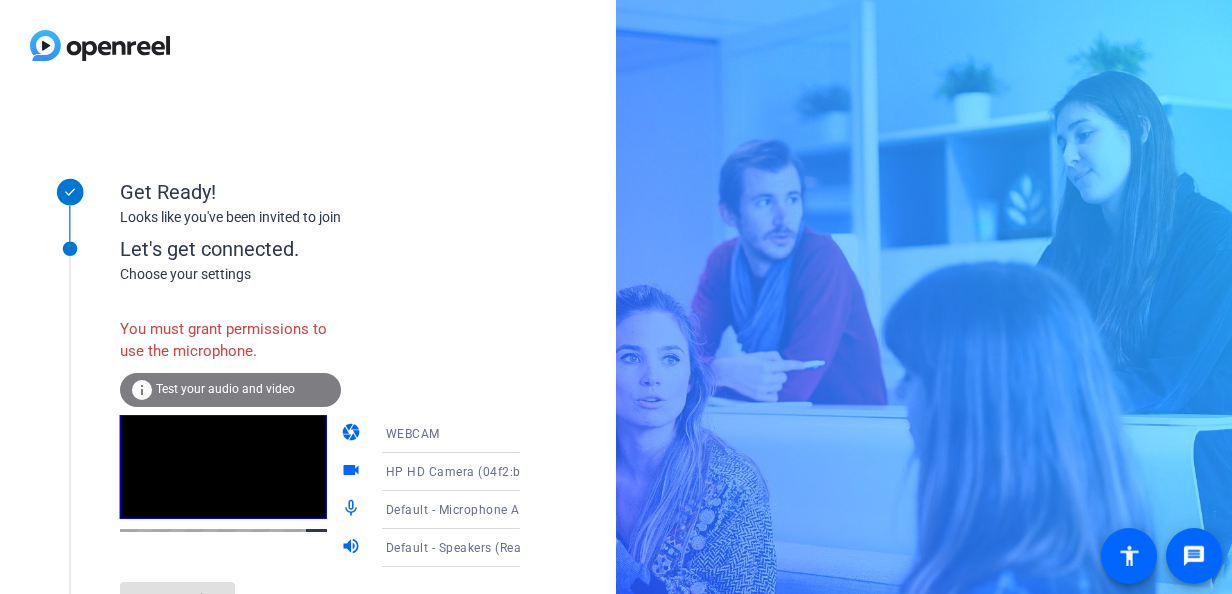 click on "HP HD Camera (04f2:b6bf)" 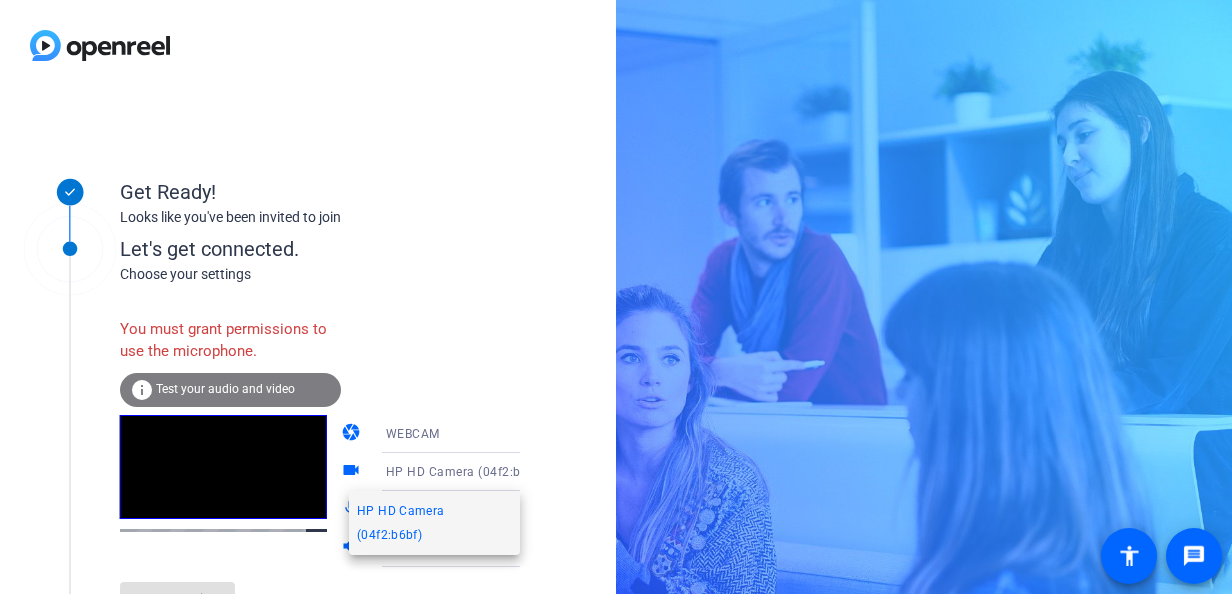 click on "HP HD Camera (04f2:b6bf)" at bounding box center (434, 523) 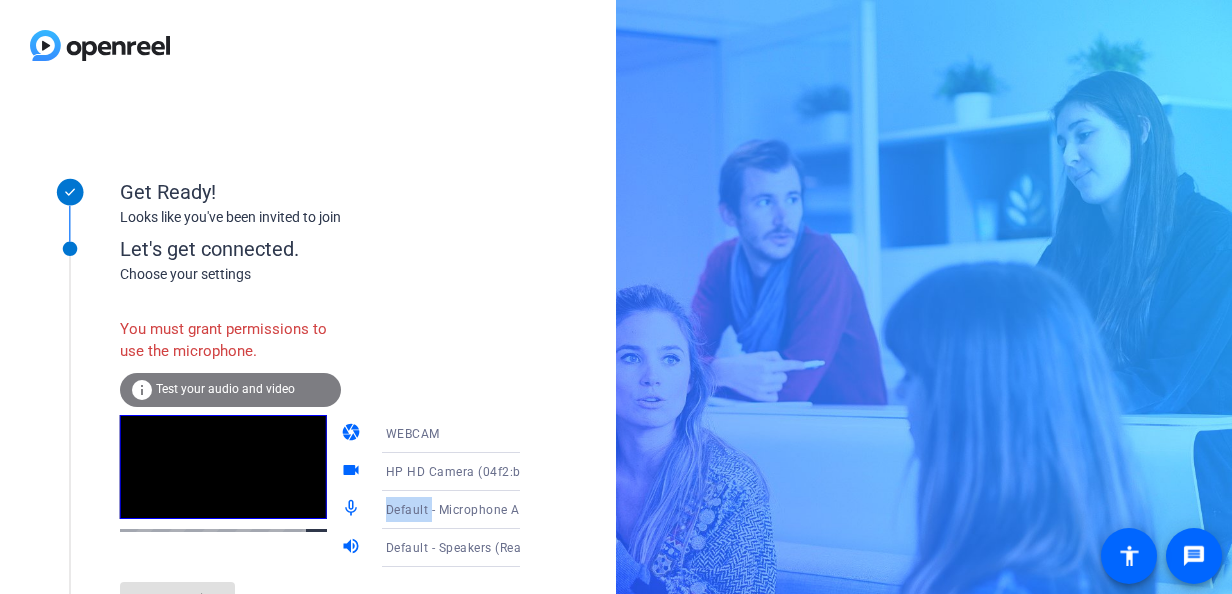click on "Default - Microphone Array (Intel® Smart Sound Technology for Digital Microphones)" at bounding box center [634, 509] 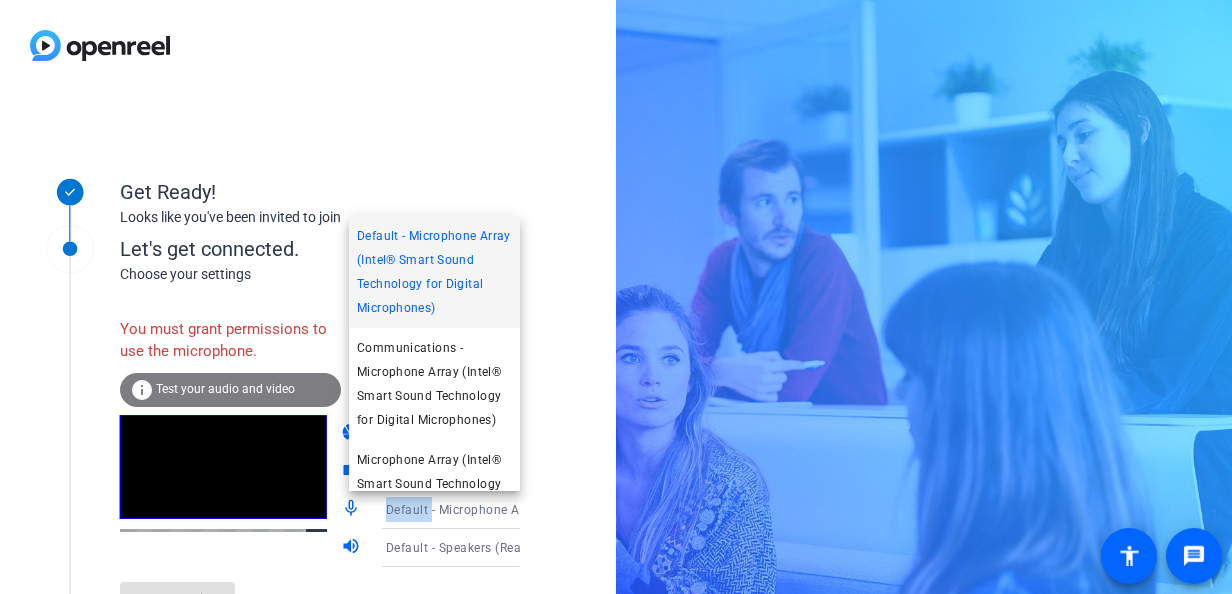 drag, startPoint x: 403, startPoint y: 508, endPoint x: 460, endPoint y: 257, distance: 257.39075 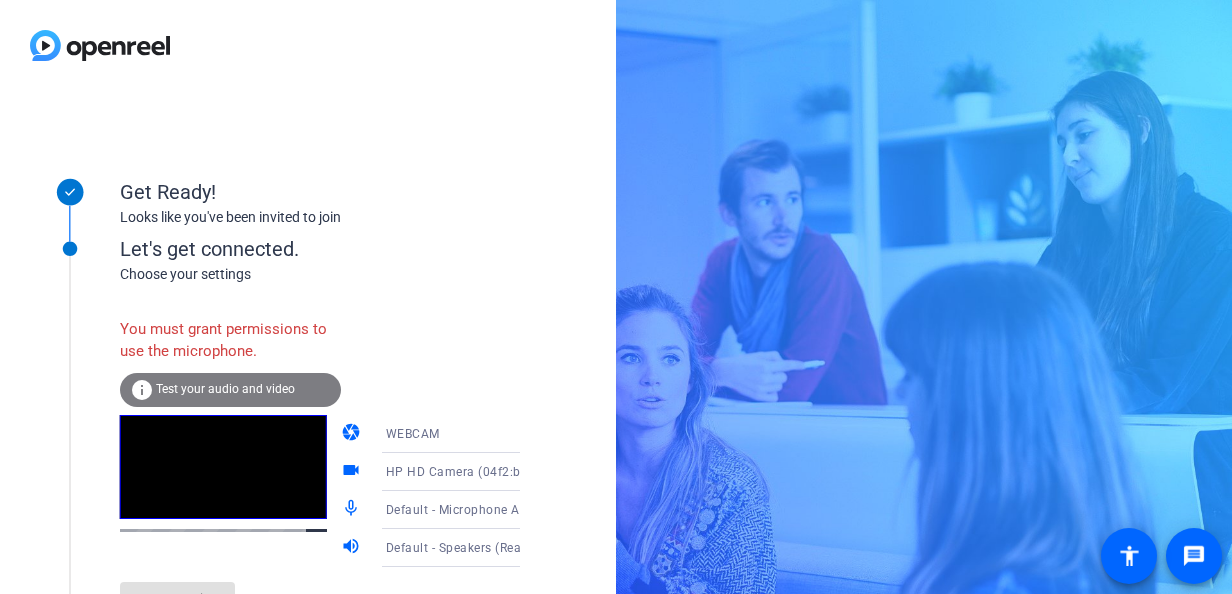 click on "Enter session" 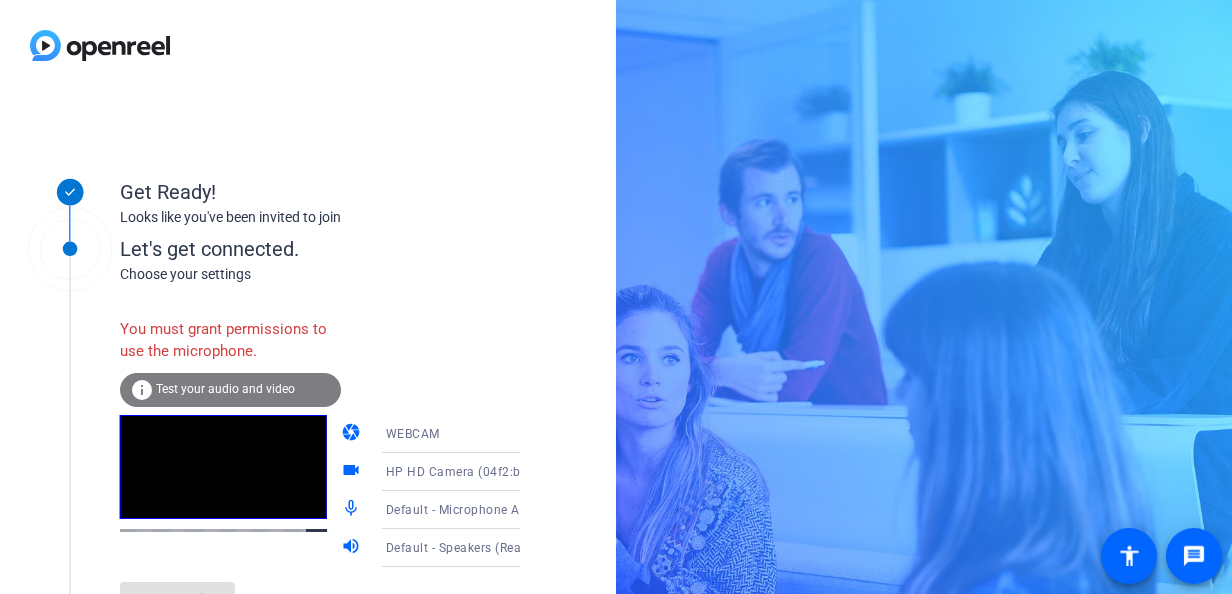 click on "Enter session" 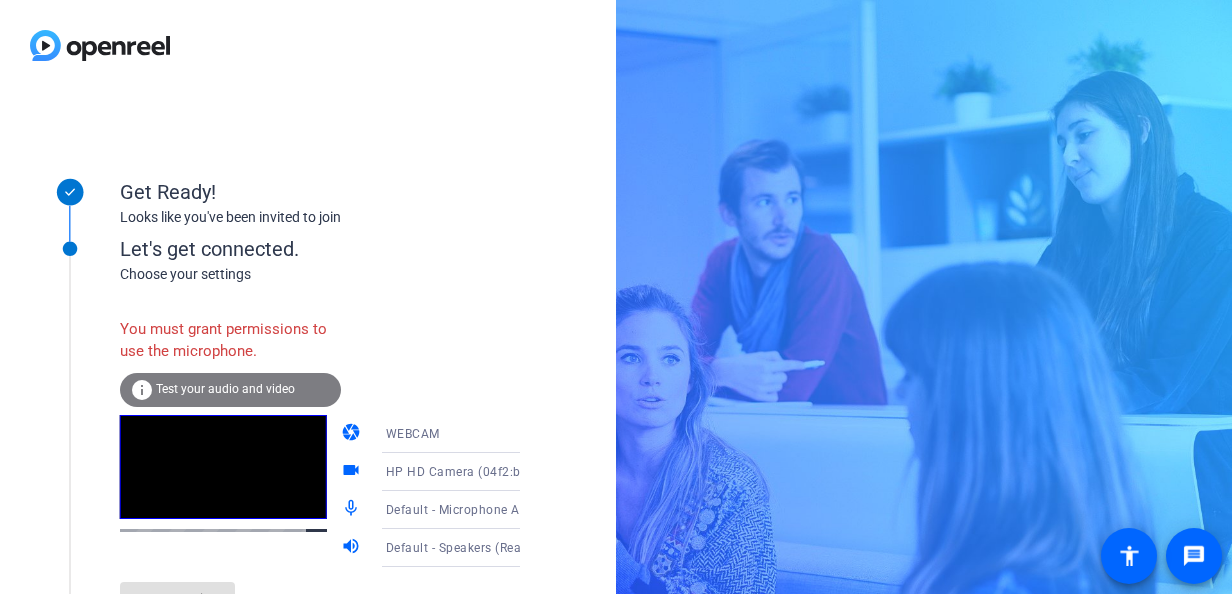 click on "Get Ready! Looks like you've been invited to join Let's get connected. Choose your settings  You must grant permissions to use the microphone.  info Test your audio and video camera WEBCAM videocam HP HD Camera (04f2:b6bf) mic_none Default - Microphone Array (Intel® Smart Sound Technology for Digital Microphones) volume_up Default - Speakers (Realtek(R) Audio) Enter session" 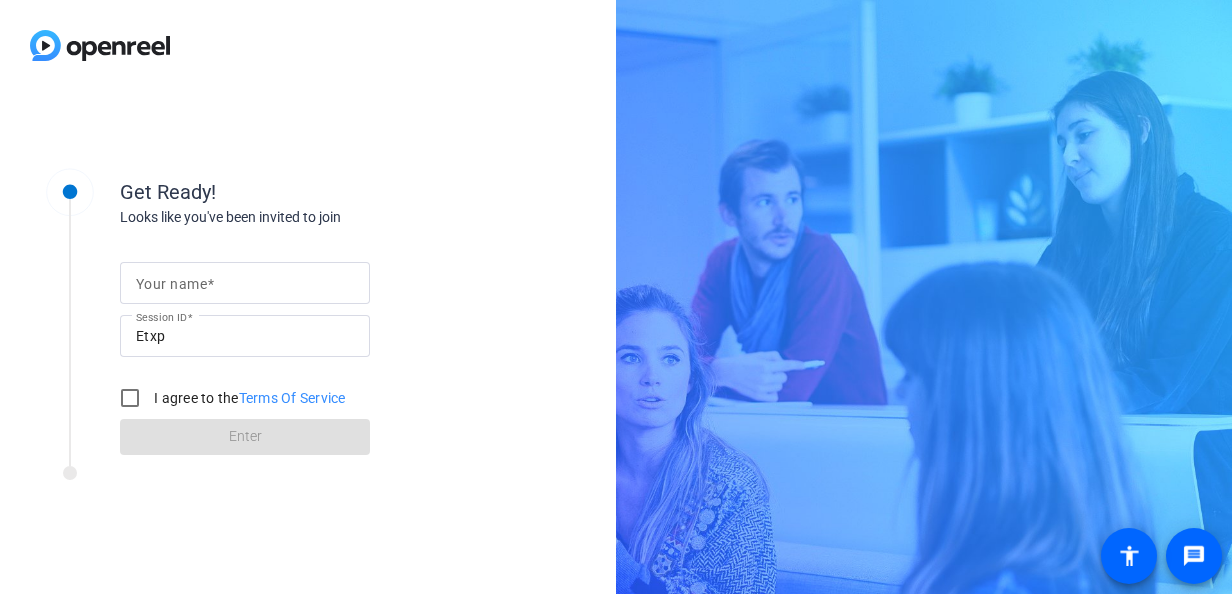 scroll, scrollTop: 0, scrollLeft: 0, axis: both 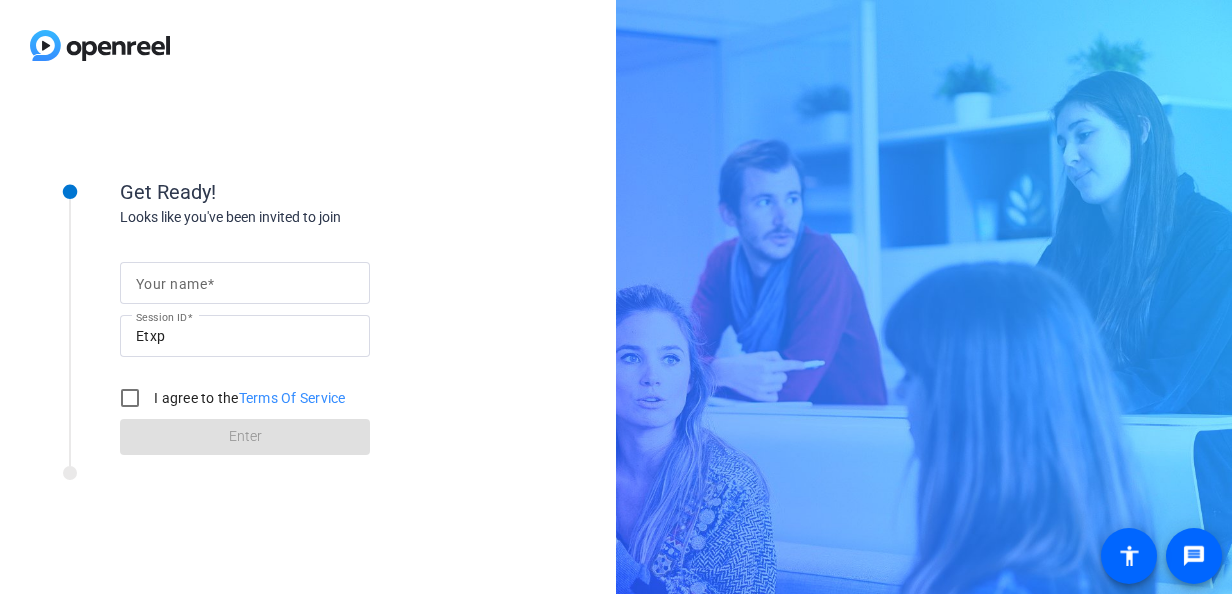 click on "Your name" at bounding box center (245, 283) 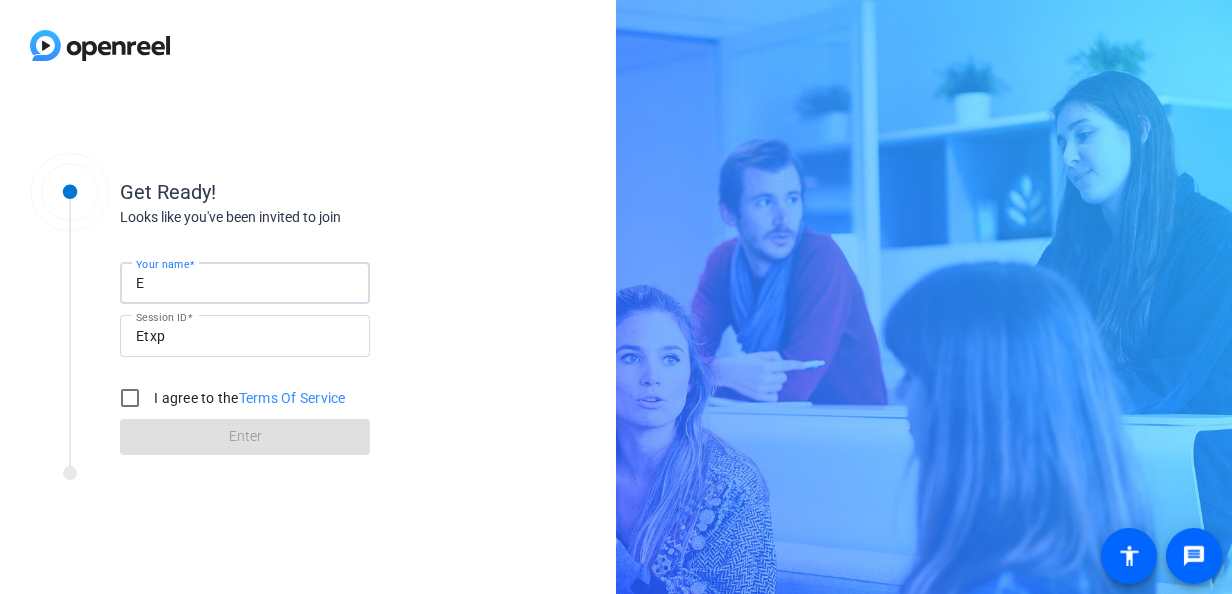 type on "[PERSON_NAME]" 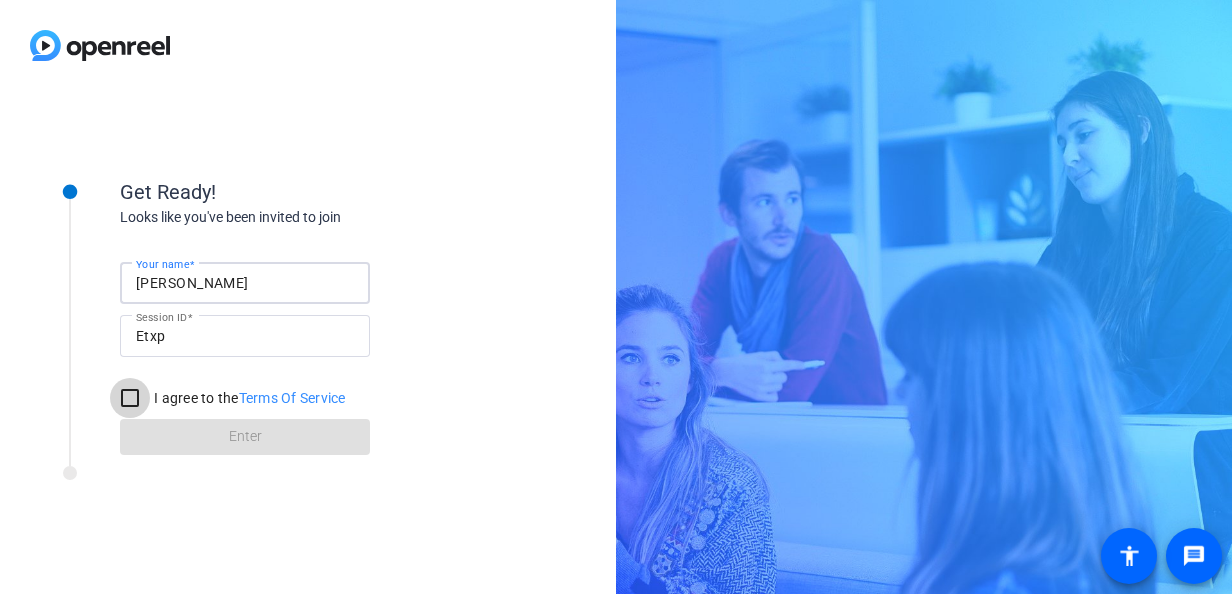 click on "I agree to the  Terms Of Service" at bounding box center (130, 398) 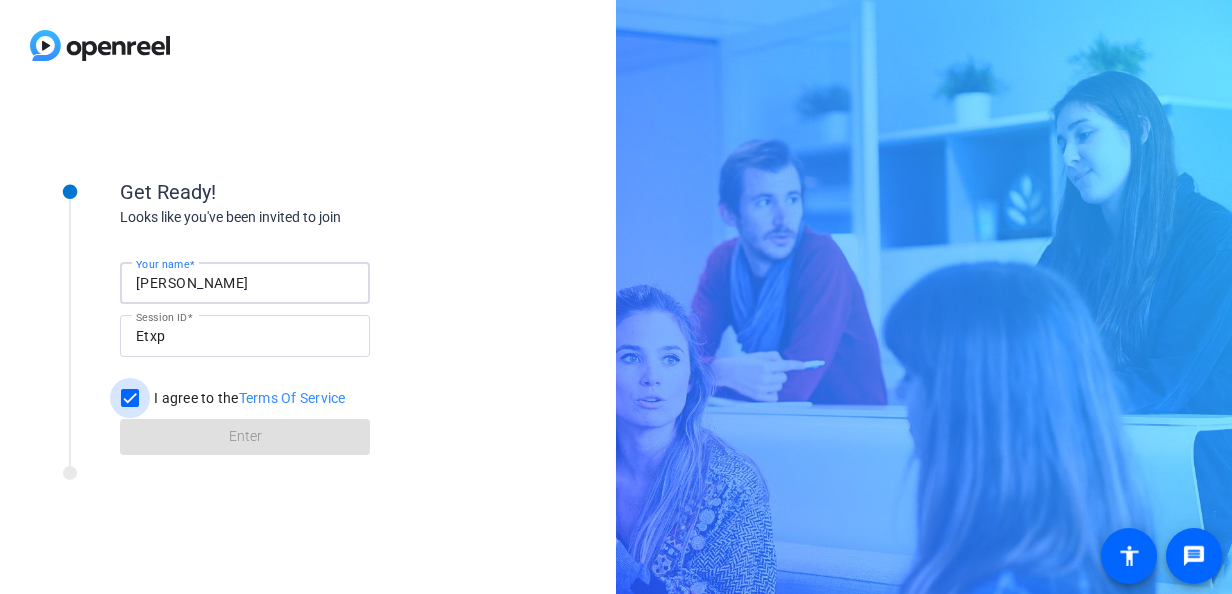checkbox on "true" 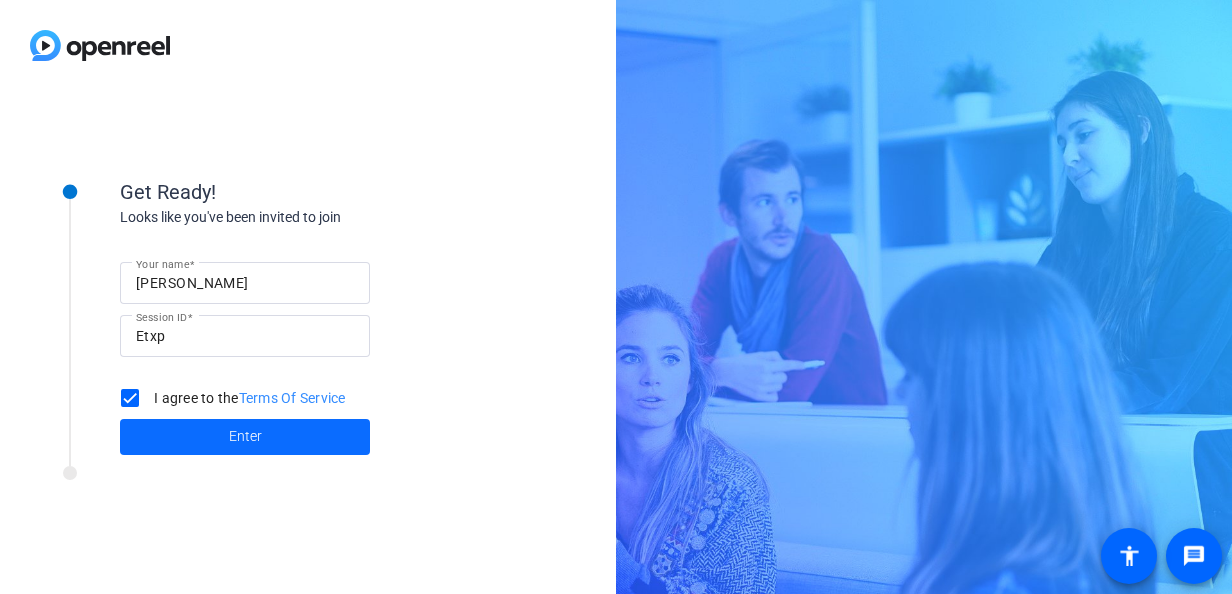 click 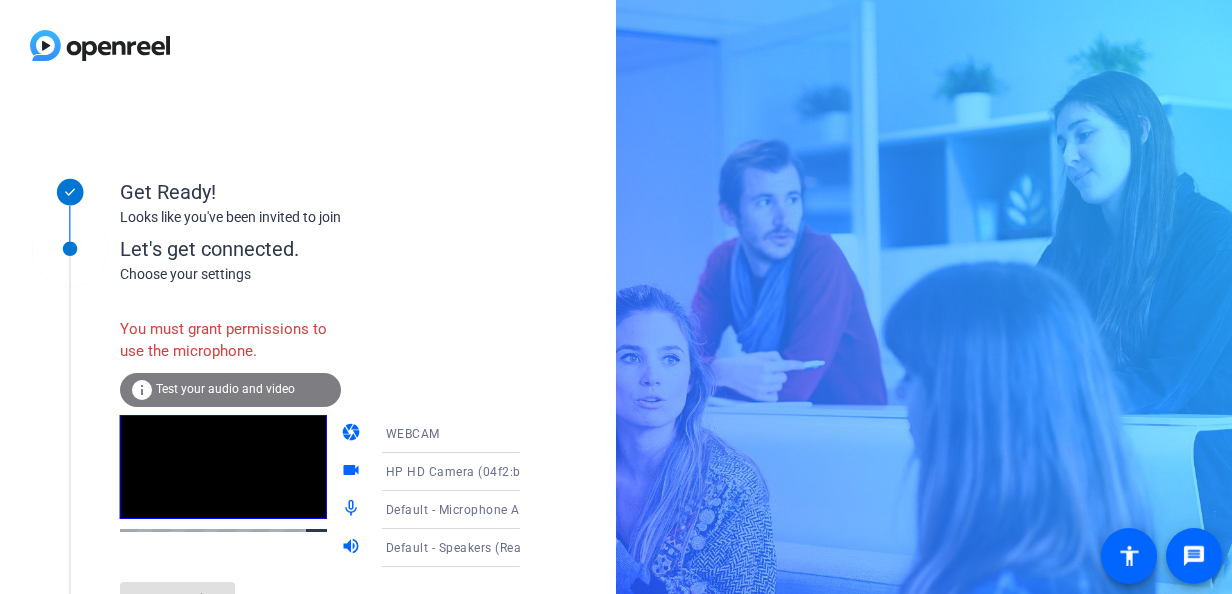 click on "Test your audio and video" 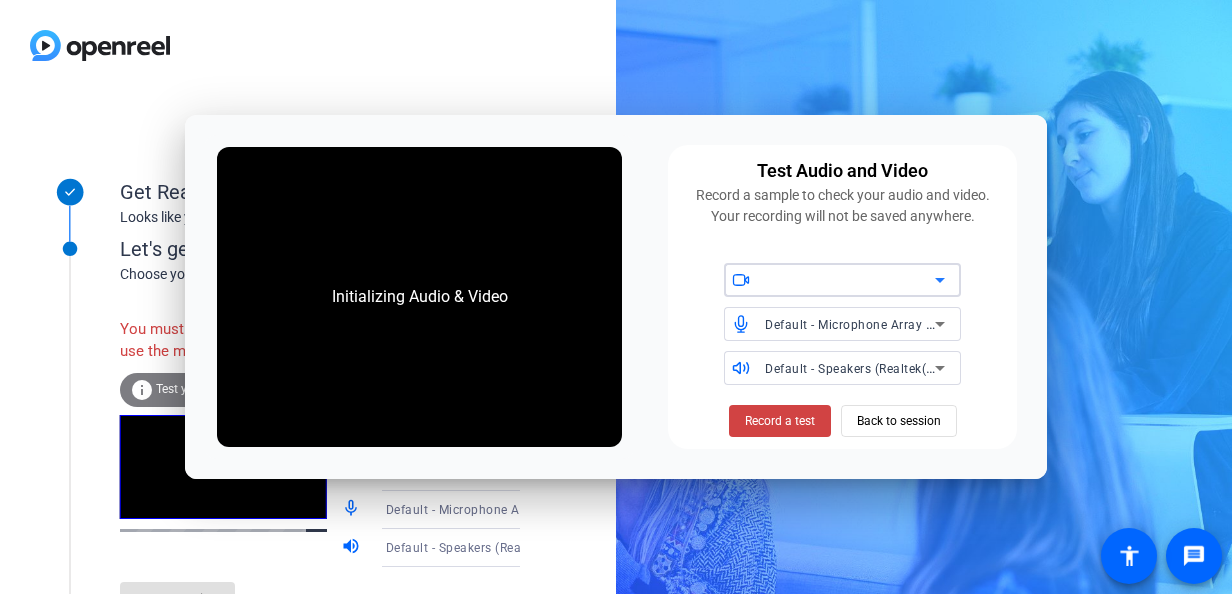 click at bounding box center [850, 280] 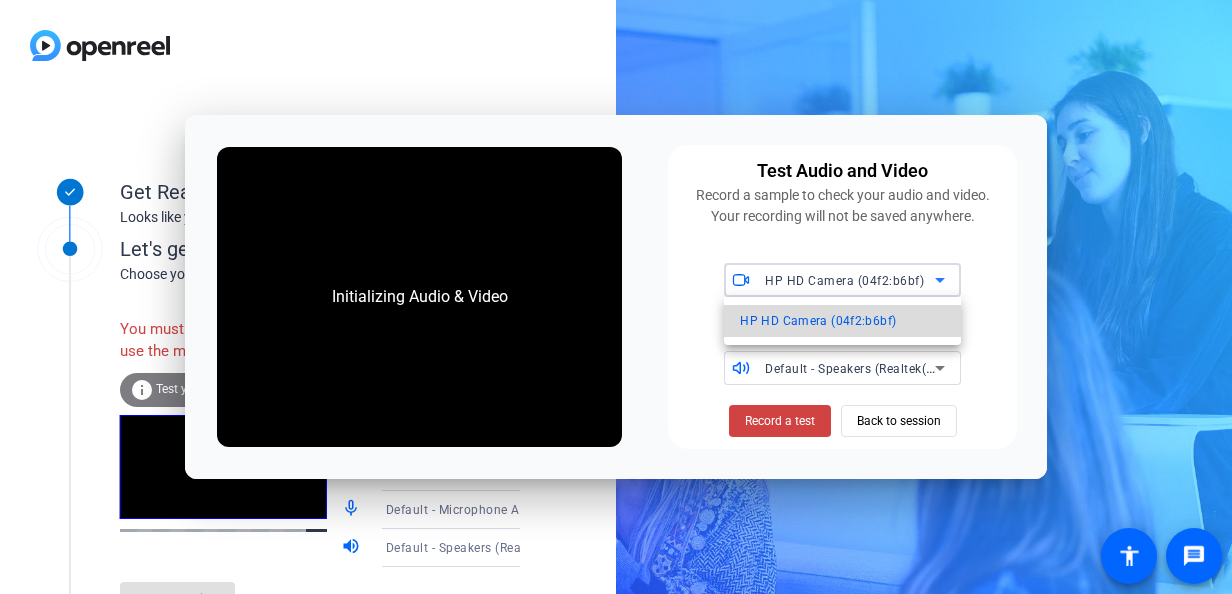 click on "HP HD Camera (04f2:b6bf)" at bounding box center (818, 321) 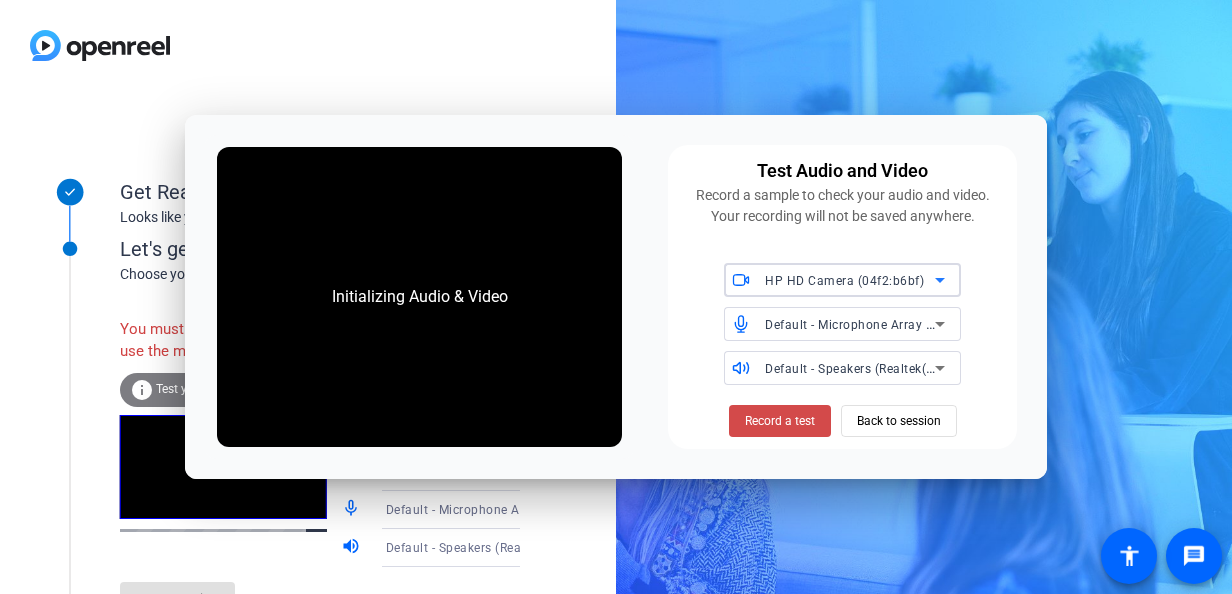 click on "Record a test" at bounding box center [780, 421] 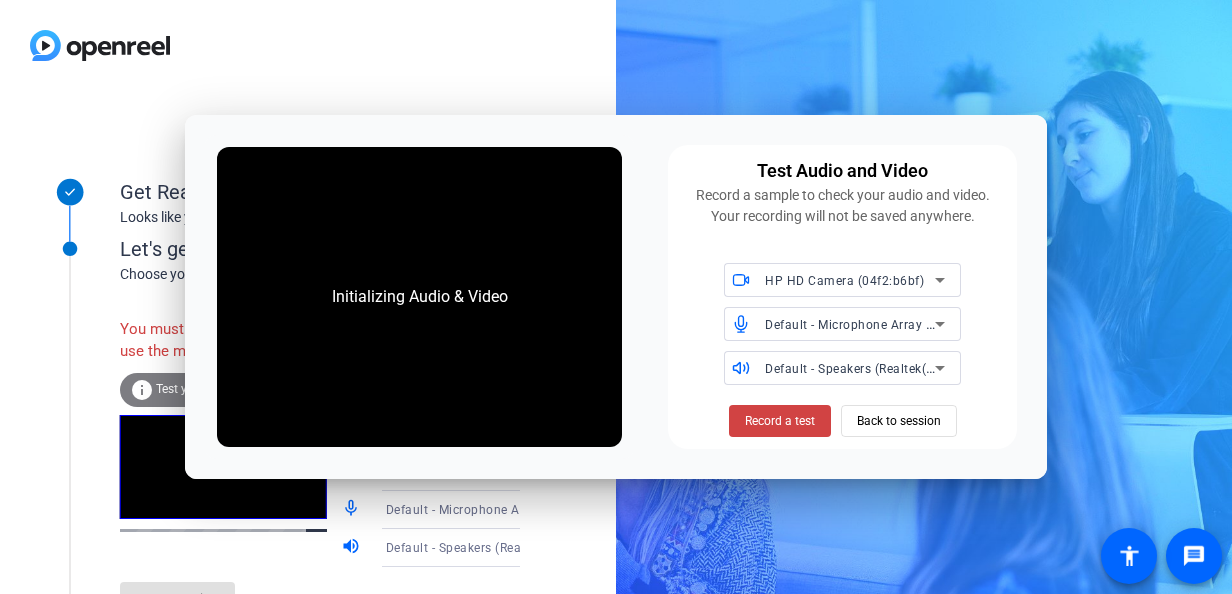 click on "Record a test" at bounding box center (780, 421) 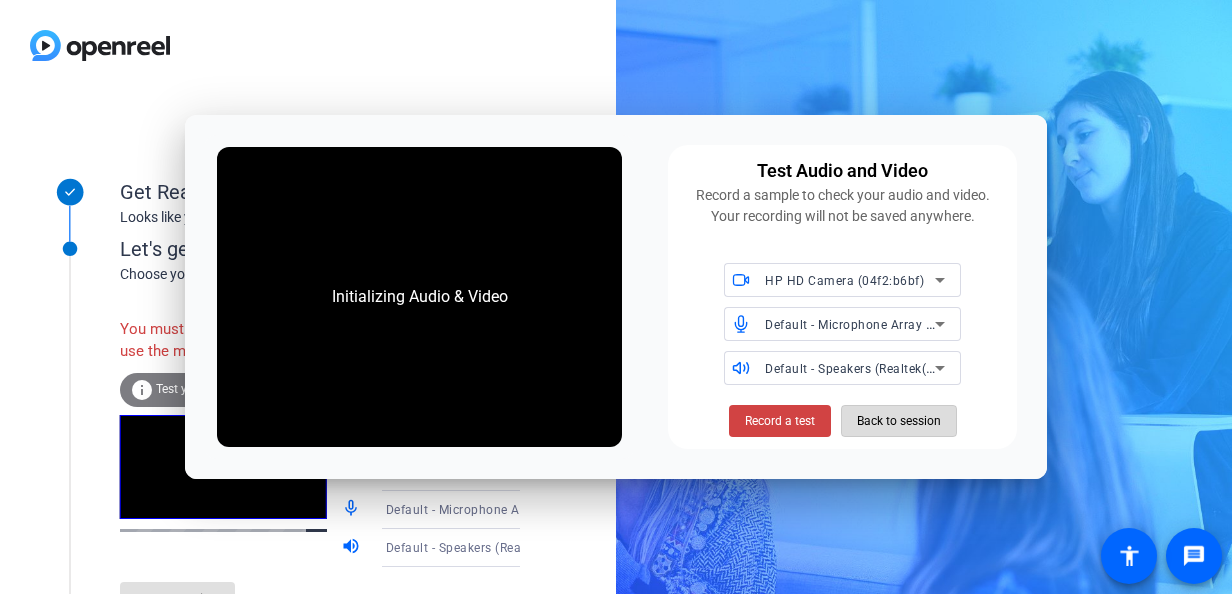 click on "Back to session" at bounding box center (899, 421) 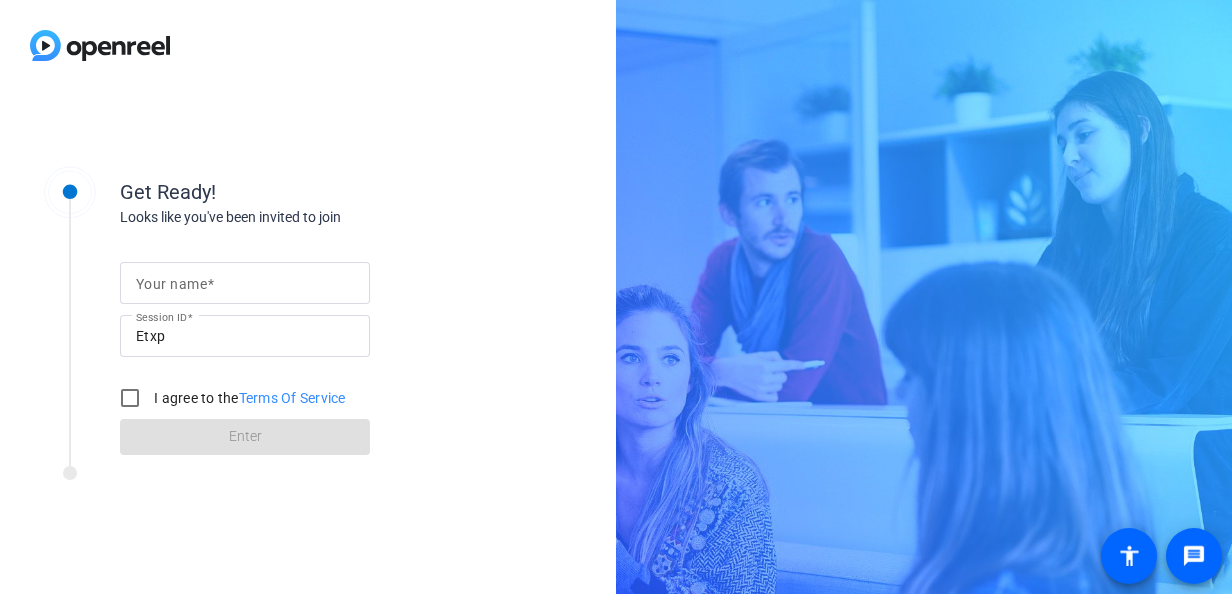 scroll, scrollTop: 0, scrollLeft: 0, axis: both 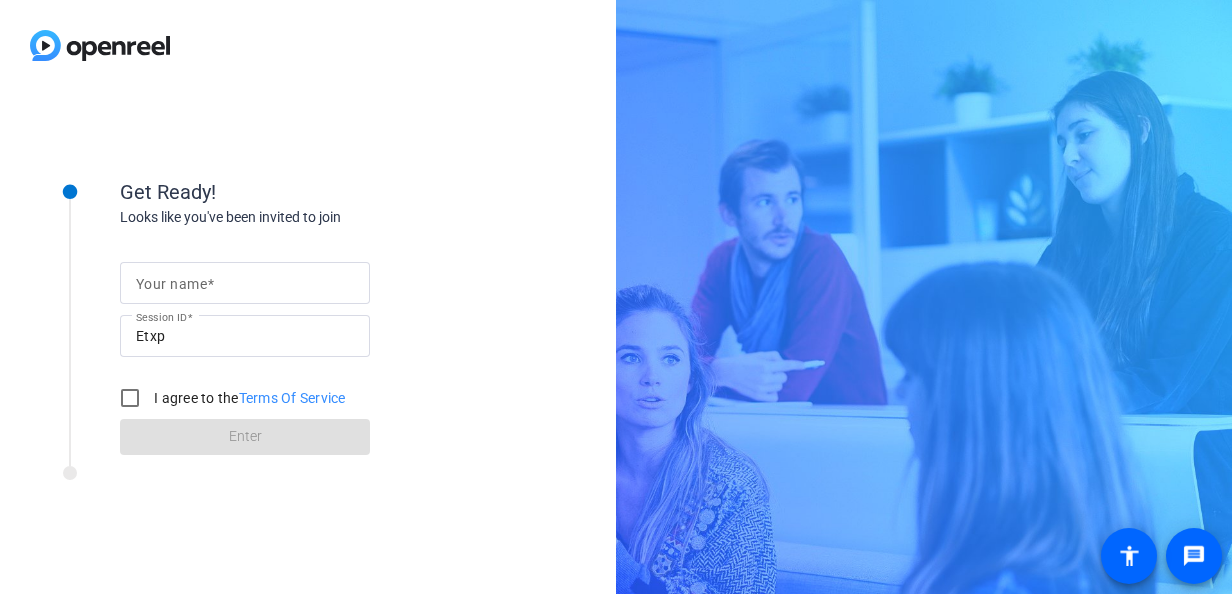click on "Your name" at bounding box center (245, 283) 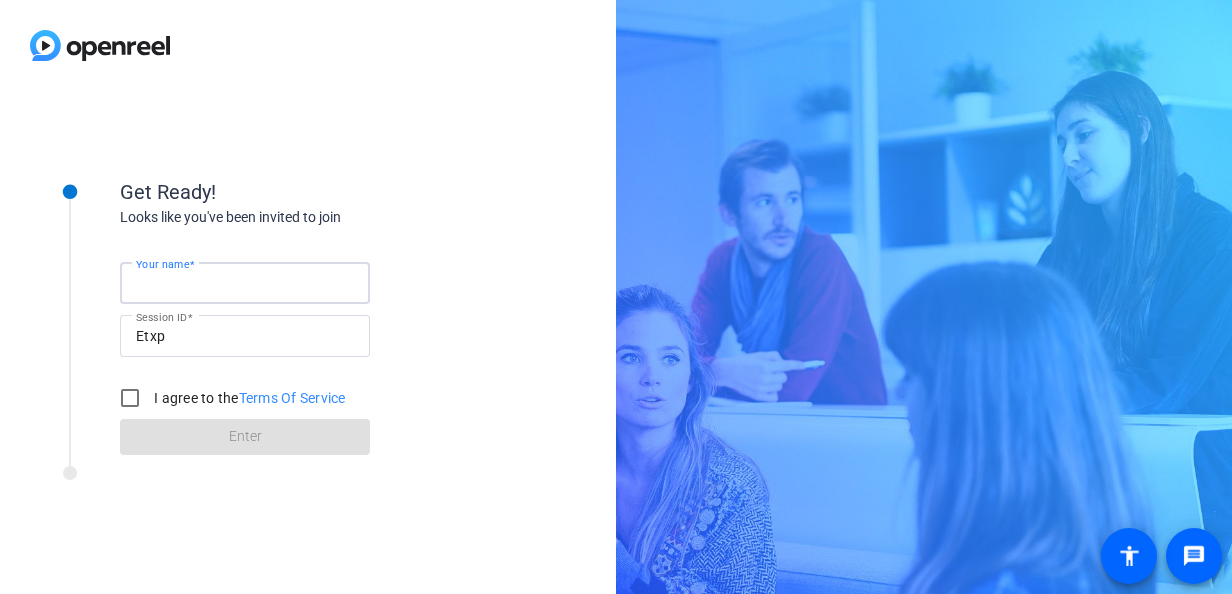 type on "[PERSON_NAME]" 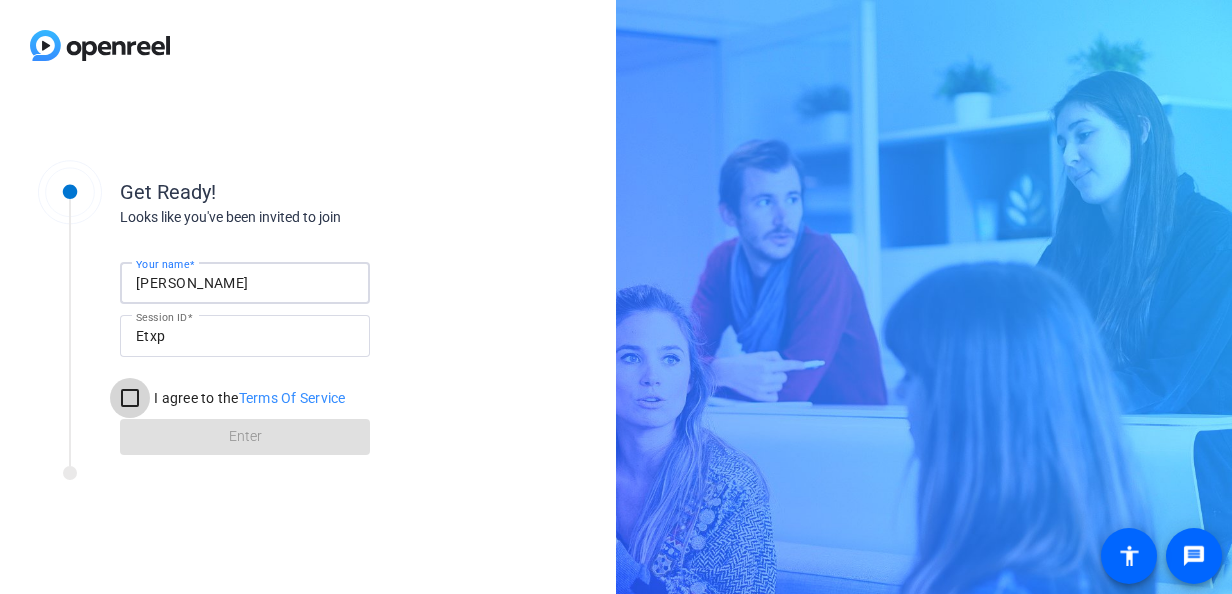 click on "I agree to the  Terms Of Service" at bounding box center (130, 398) 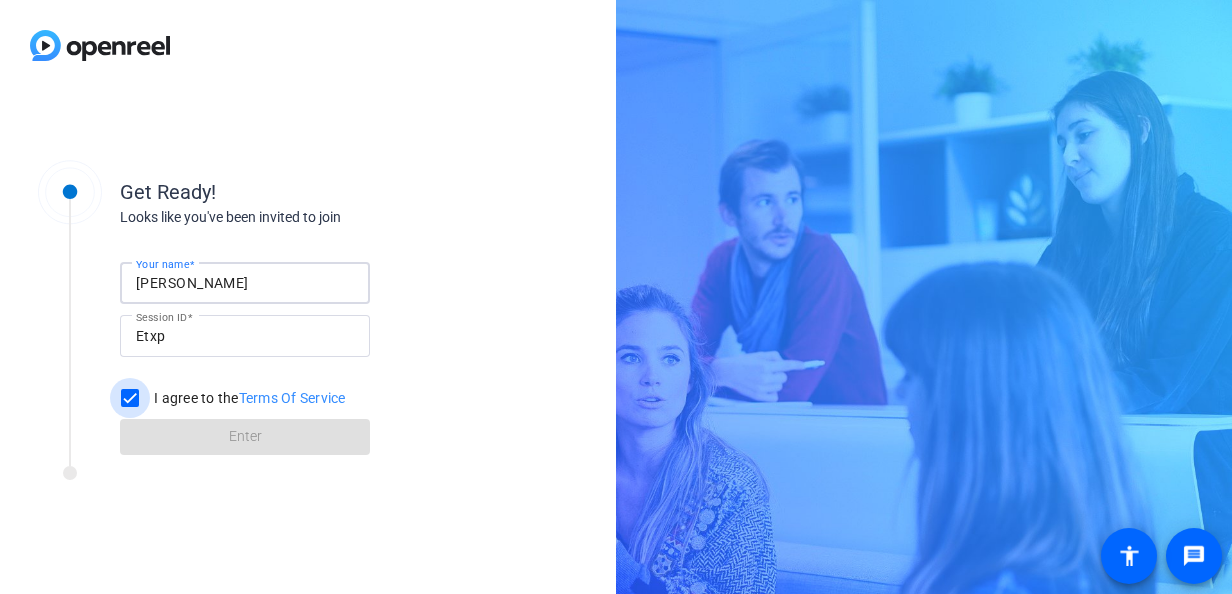 checkbox on "true" 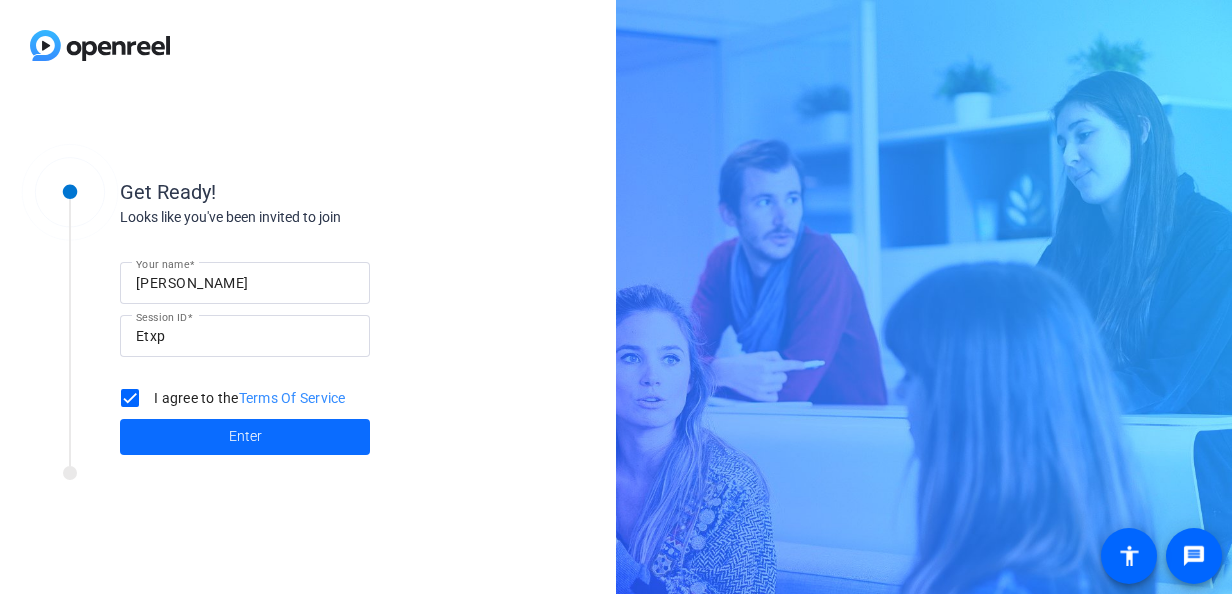 click 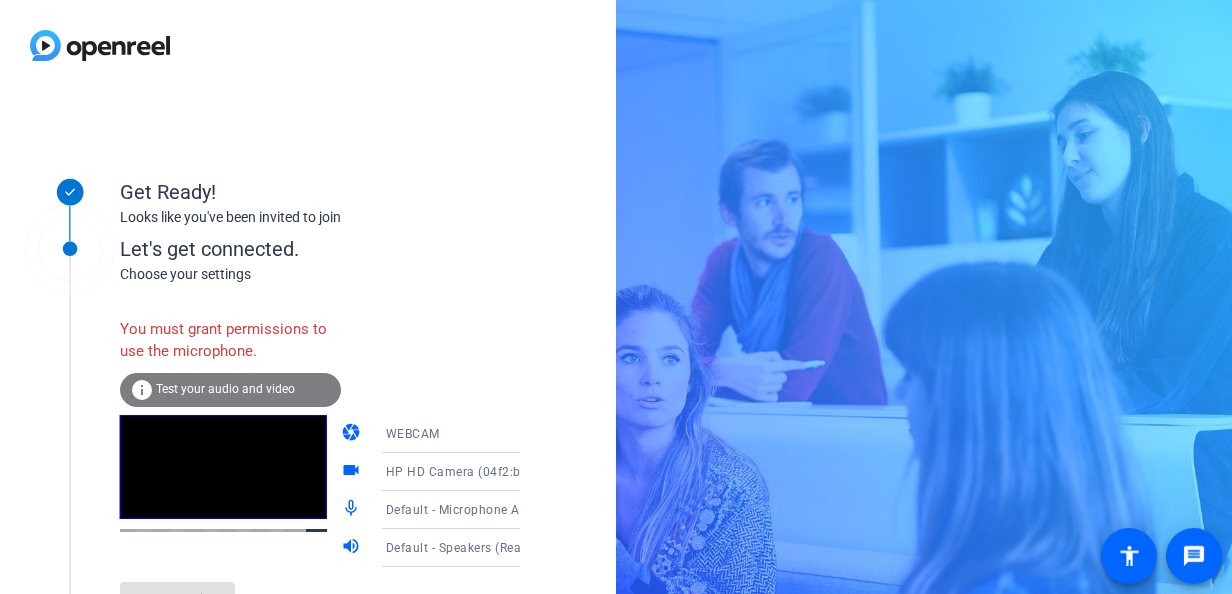 click on "Let's get connected. Choose your settings  You must grant permissions to use the microphone.  info Test your audio and video camera WEBCAM videocam HP HD Camera (04f2:b6bf) mic_none Default - Microphone Array (Intel® Smart Sound Technology for Digital Microphones) volume_up Default - Speakers (Realtek(R) Audio) Enter session" 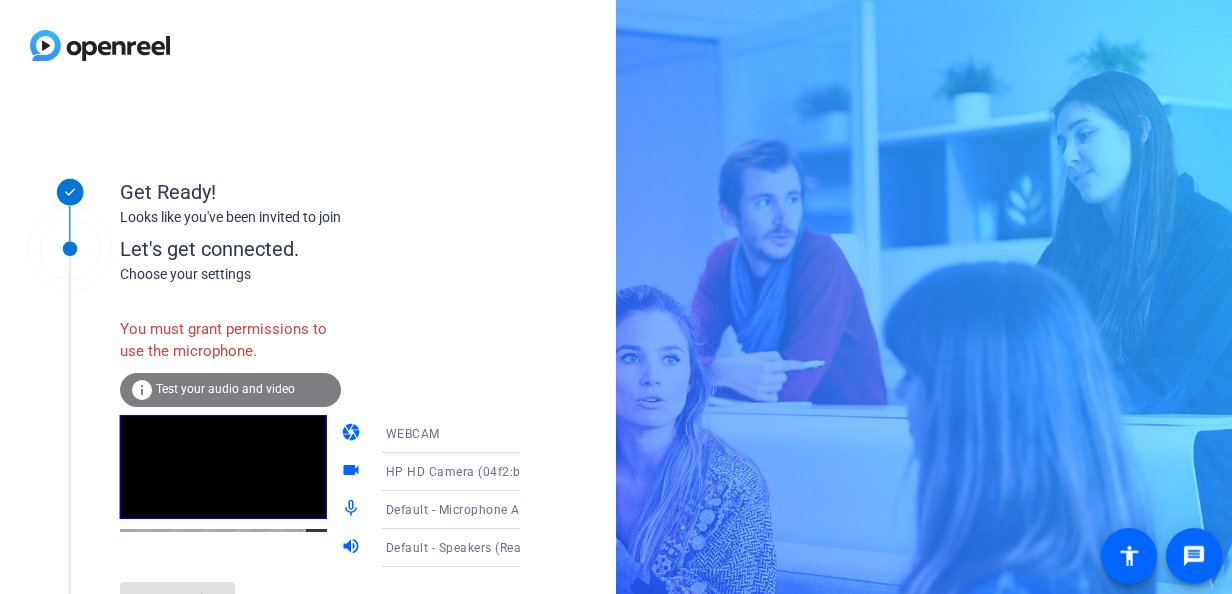 click 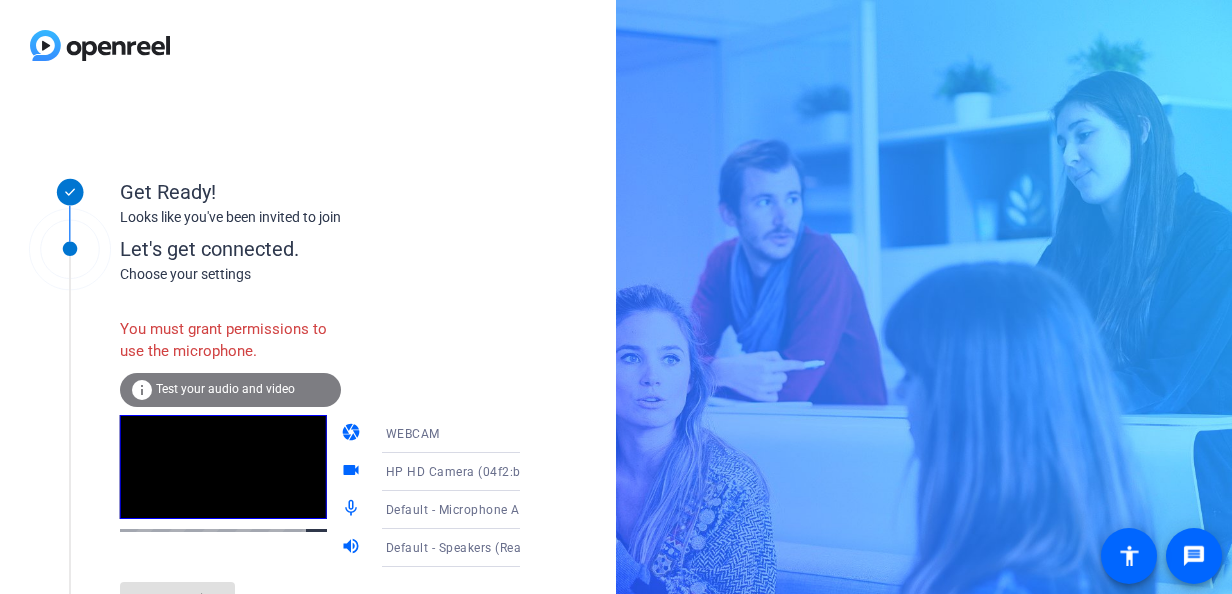 click on "Get Ready! Looks like you've been invited to join Let's get connected. Choose your settings  You must grant permissions to use the microphone.  info Test your audio and video camera WEBCAM videocam HP HD Camera (04f2:b6bf) mic_none Default - Microphone Array (Intel® Smart Sound Technology for Digital Microphones) volume_up Default - Speakers (Realtek(R) Audio) Enter session" 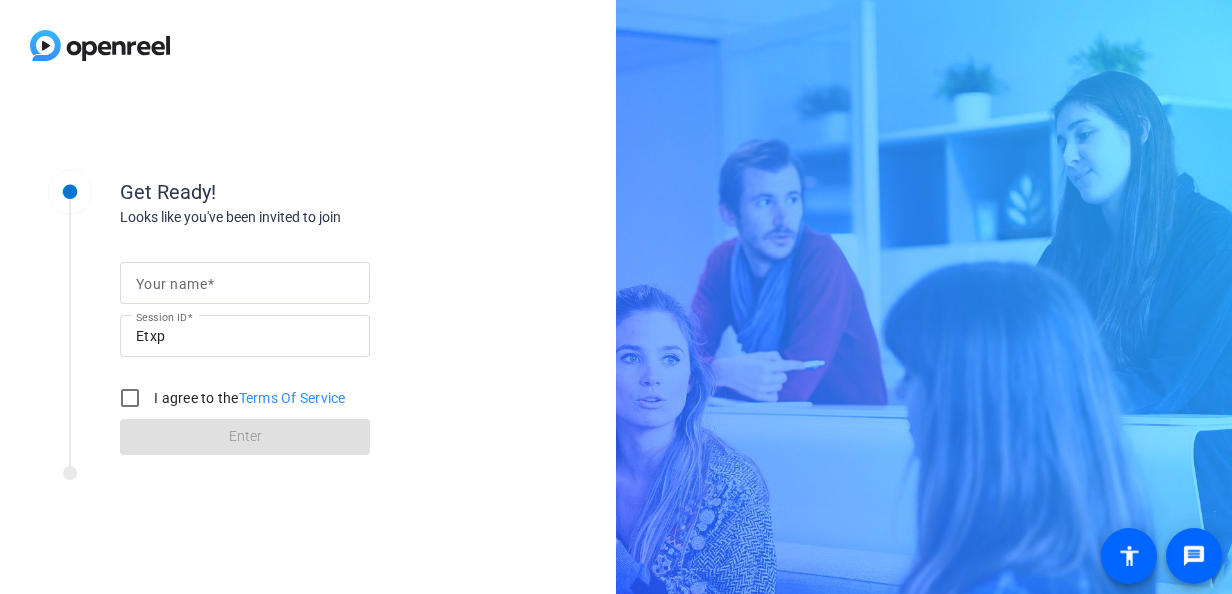 scroll, scrollTop: 0, scrollLeft: 0, axis: both 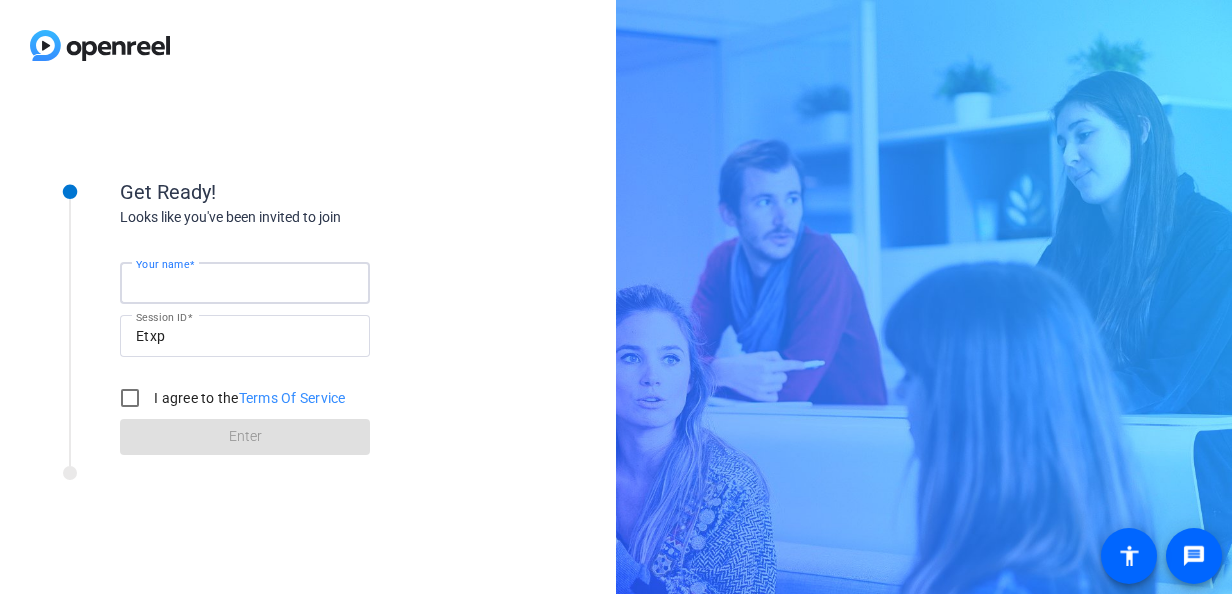 click on "Your name" at bounding box center [245, 283] 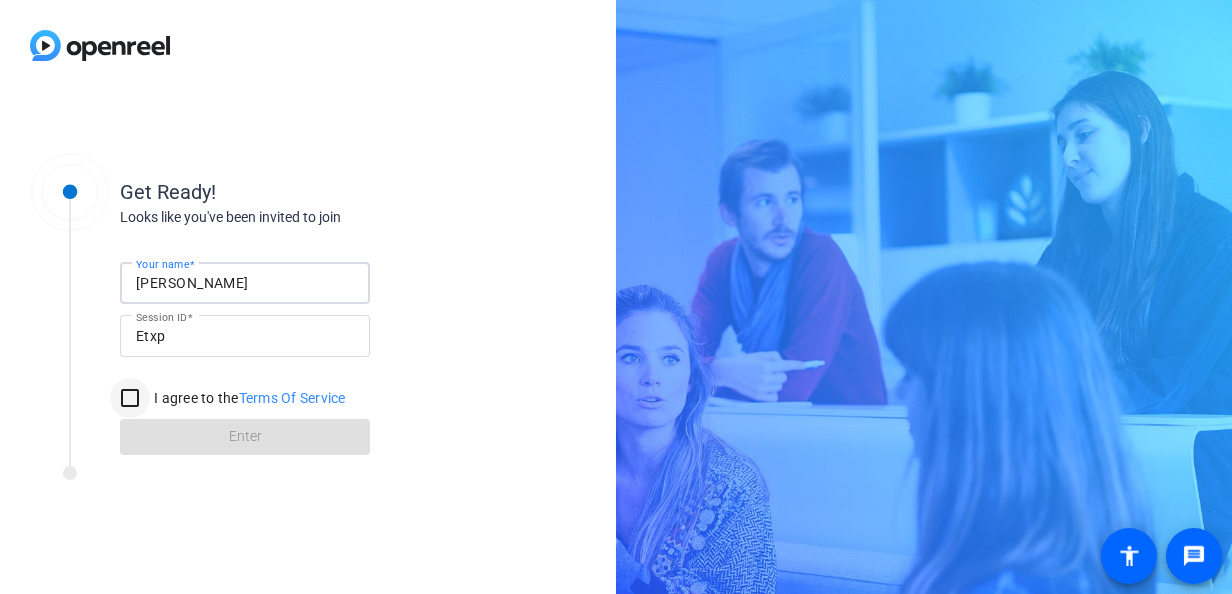 type on "[PERSON_NAME]" 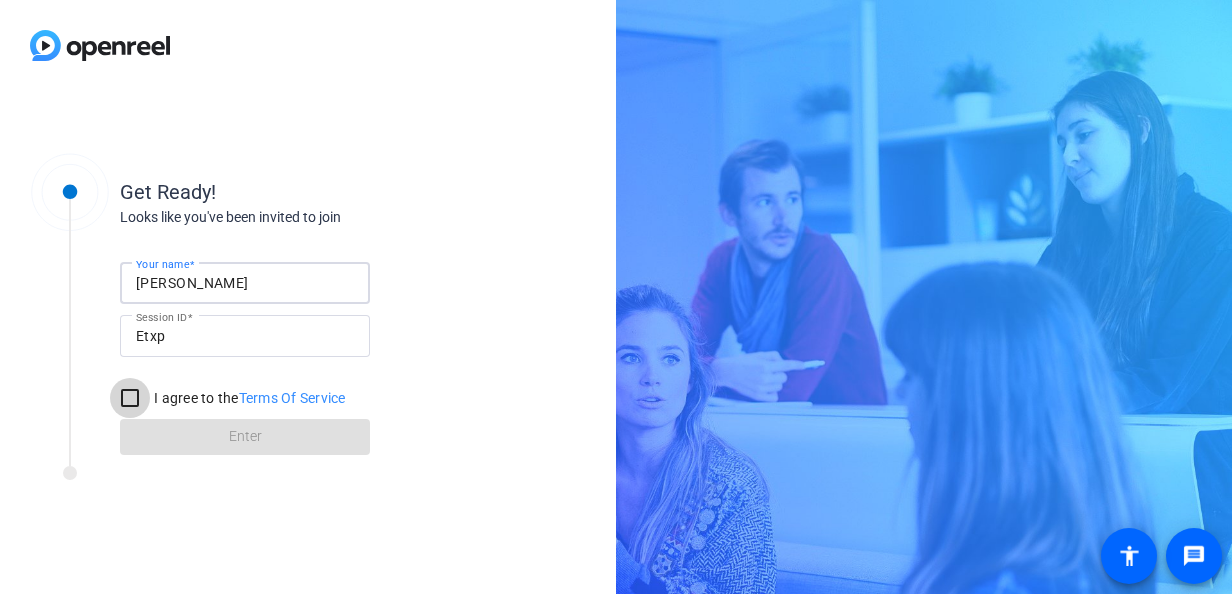 click on "I agree to the  Terms Of Service" at bounding box center (130, 398) 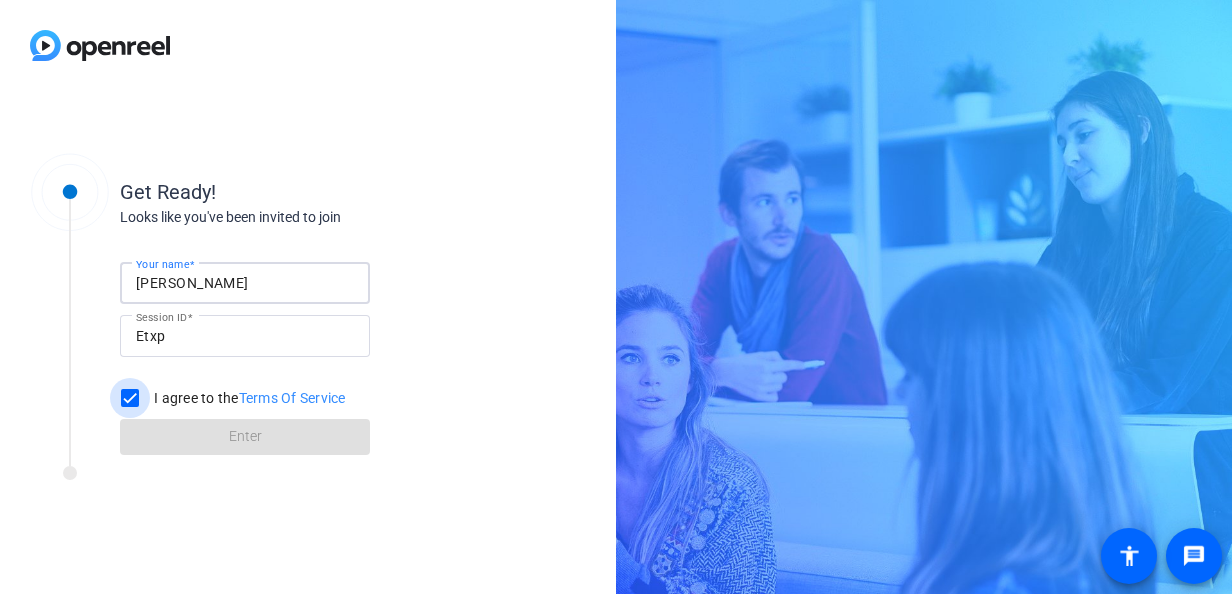 checkbox on "true" 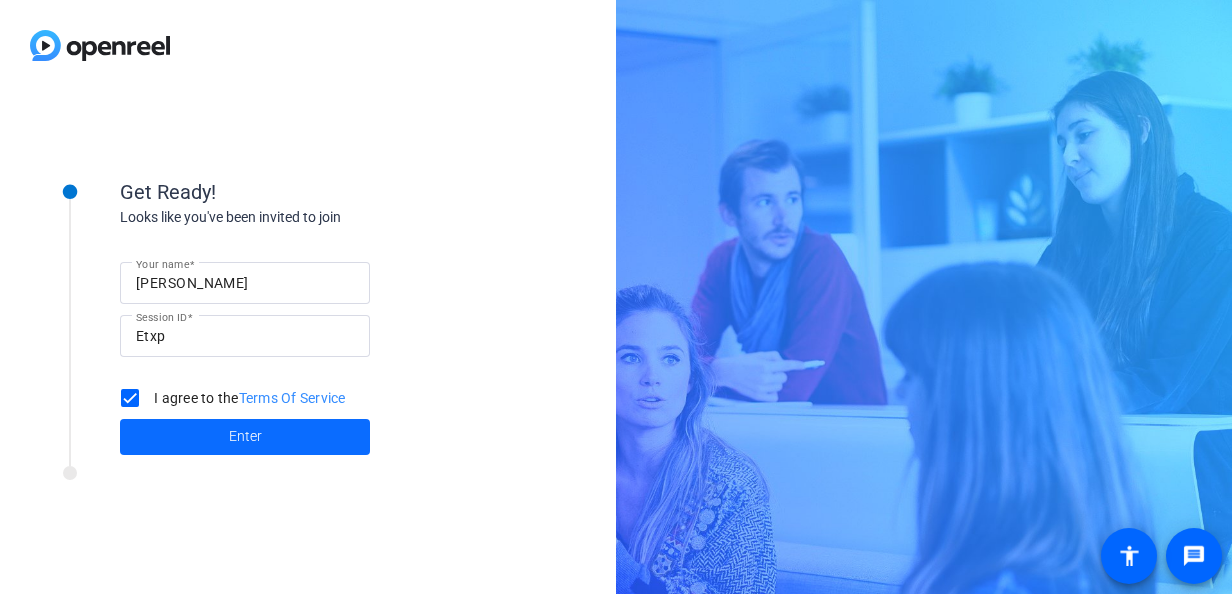 click 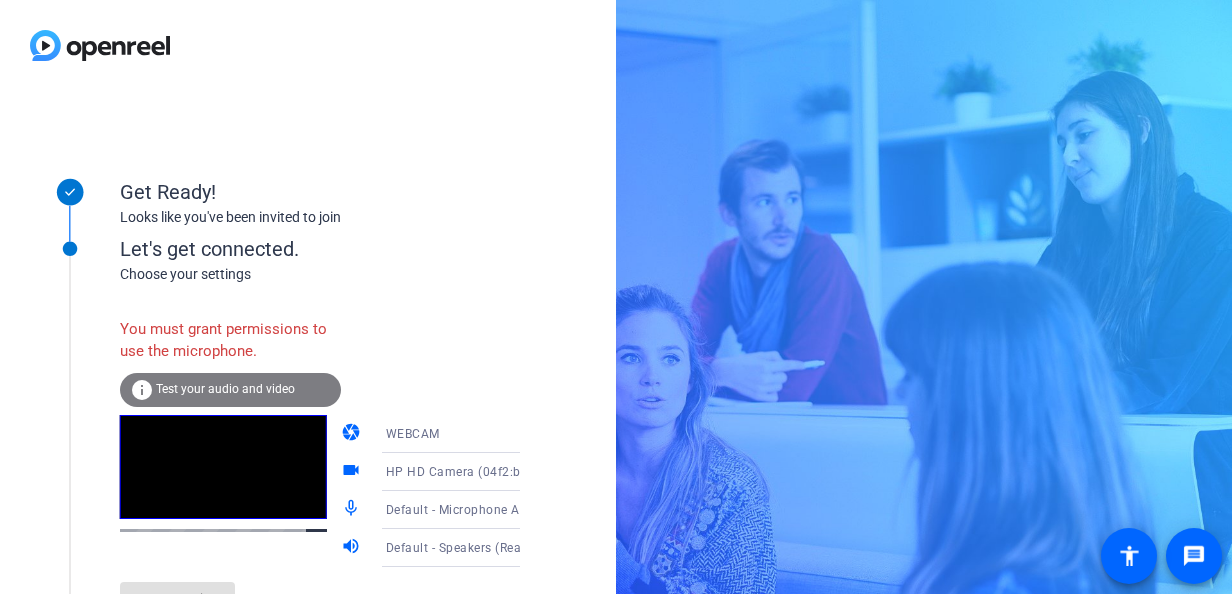click on "For screen-reader mode - click the first button of the website Accessibility Screen-Reader Guide, Feedback, and Issue Reporting | New window
Get Ready! Looks like you've been invited to join Let's get connected. Choose your settings  You must grant permissions to use the microphone.  info Test your audio and video camera WEBCAM videocam HP HD Camera (04f2:b6bf) mic_none Default - Microphone Array (Intel® Smart Sound Technology for Digital Microphones) volume_up Default - Speakers (Realtek(R) Audio) Enter session message accessibility" at bounding box center [616, 297] 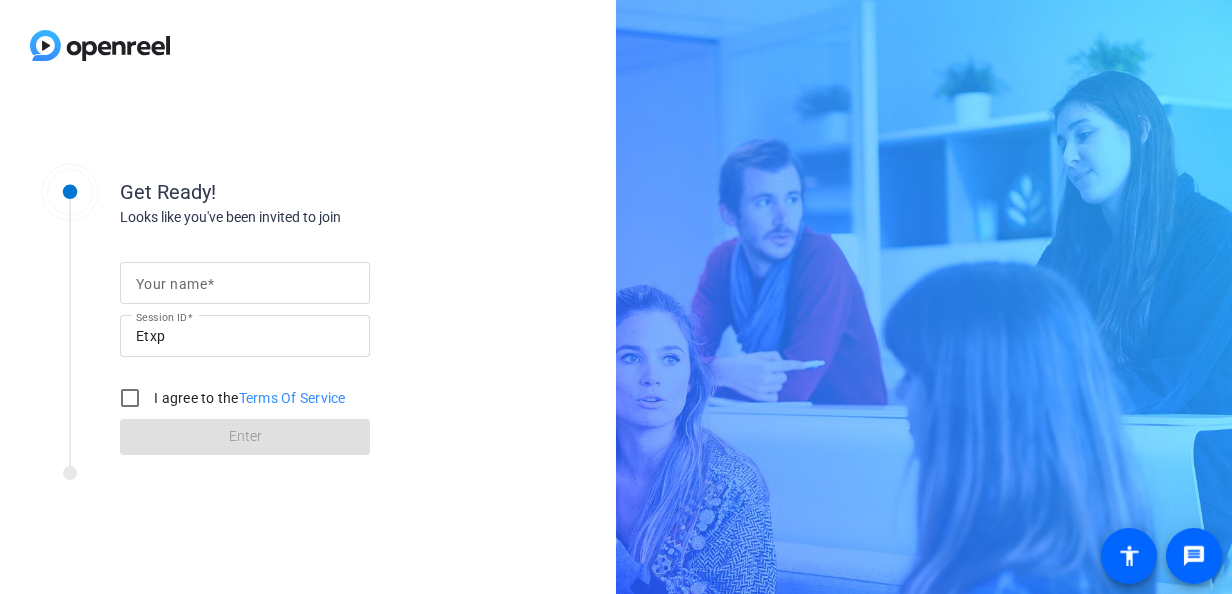 scroll, scrollTop: 0, scrollLeft: 0, axis: both 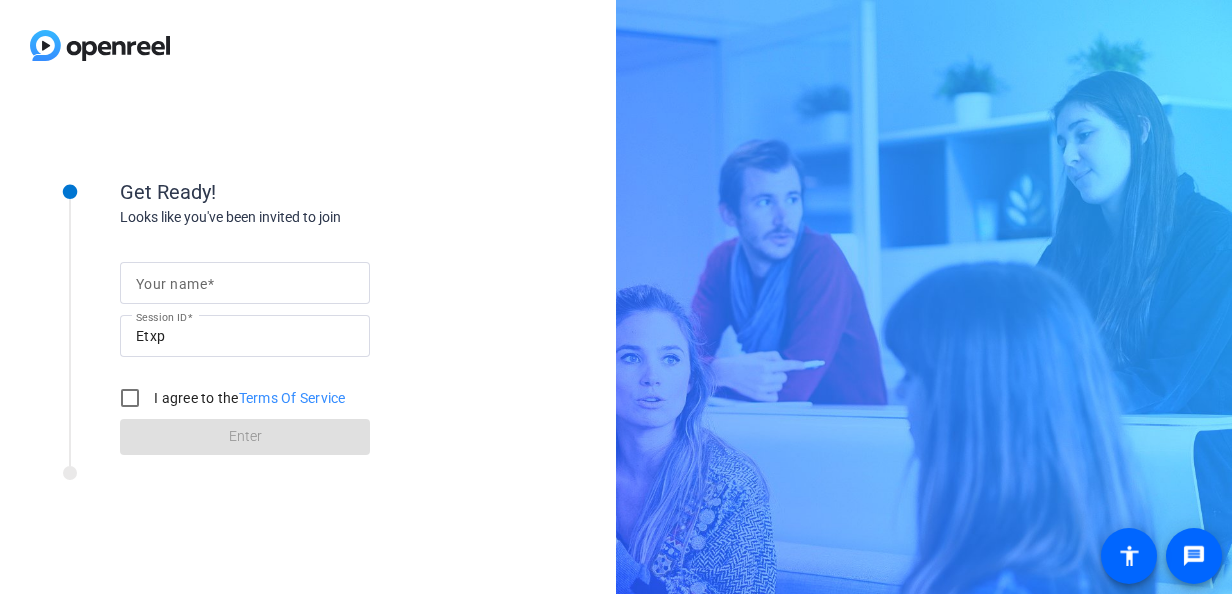 drag, startPoint x: 1117, startPoint y: 0, endPoint x: 480, endPoint y: 119, distance: 648.0201 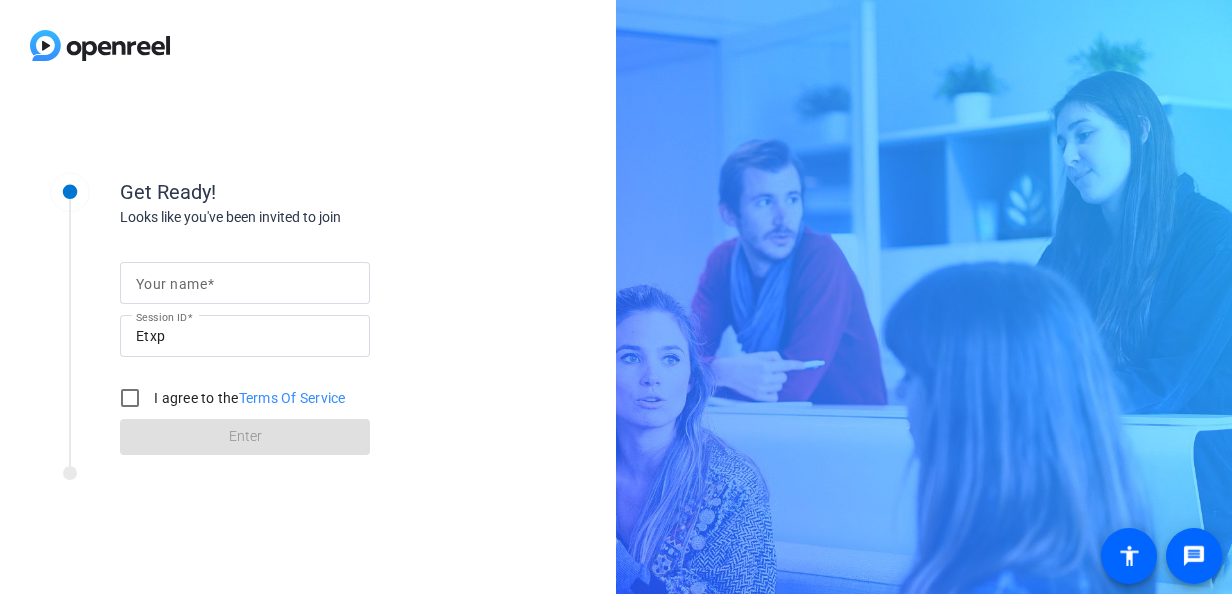 click on "Your name" at bounding box center (245, 283) 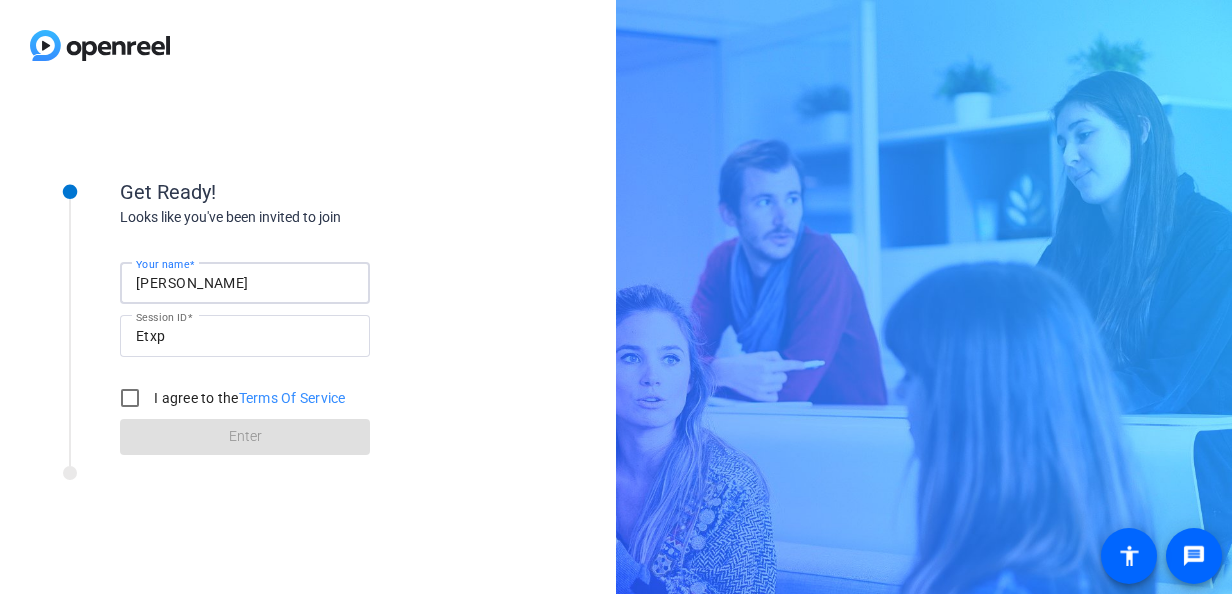 type on "[PERSON_NAME]" 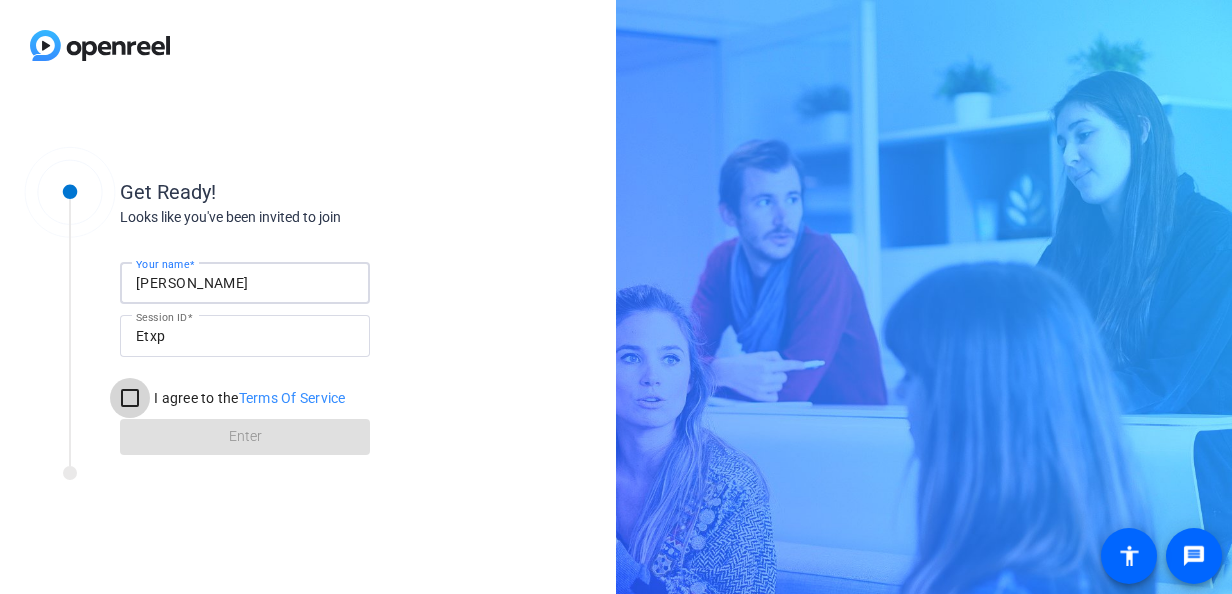 click on "I agree to the  Terms Of Service" at bounding box center [130, 398] 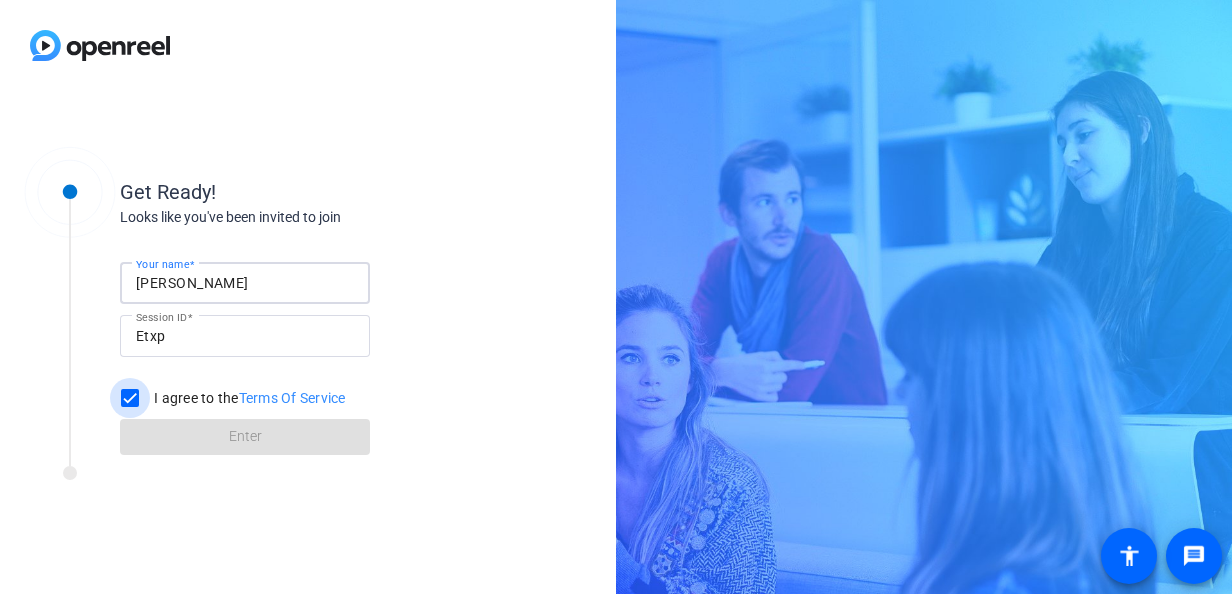 checkbox on "true" 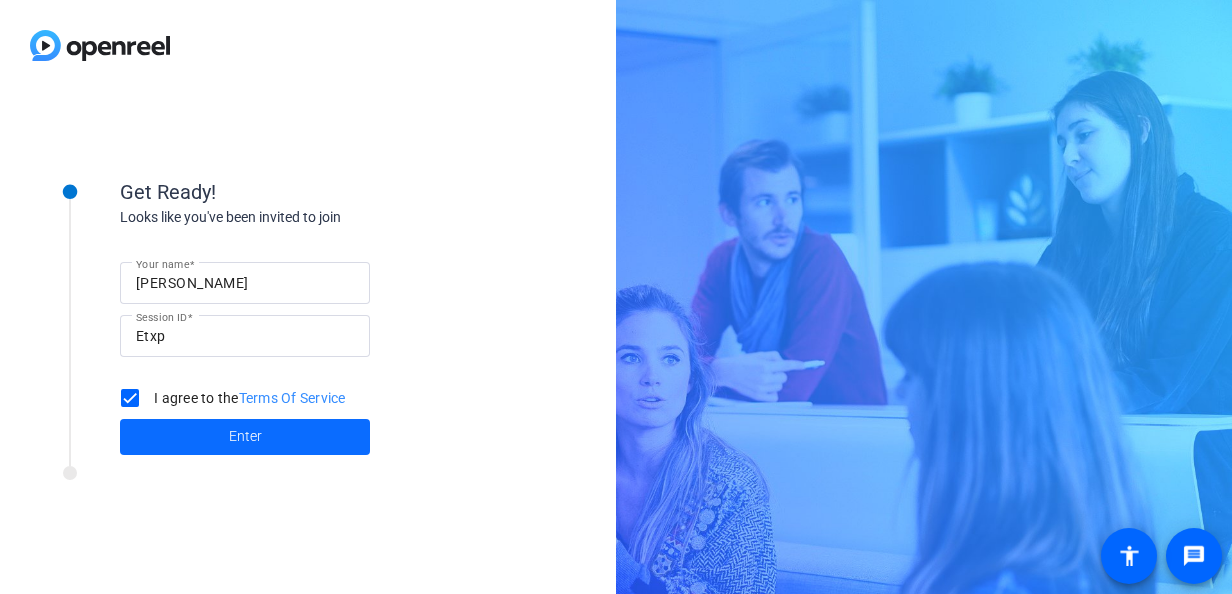 click 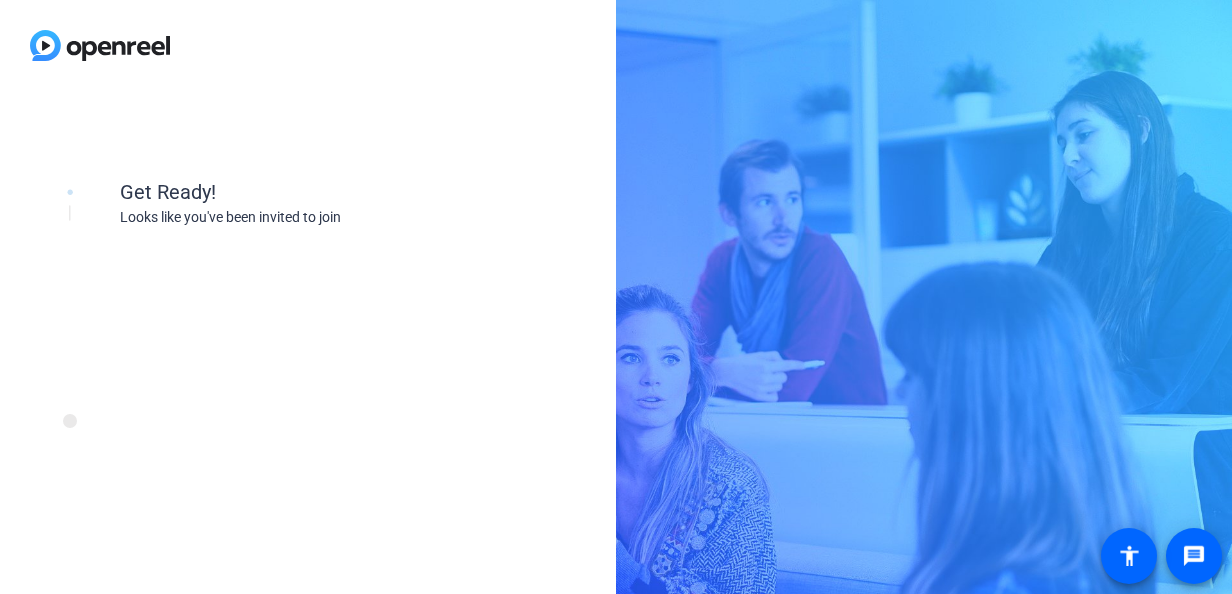 scroll, scrollTop: 0, scrollLeft: 0, axis: both 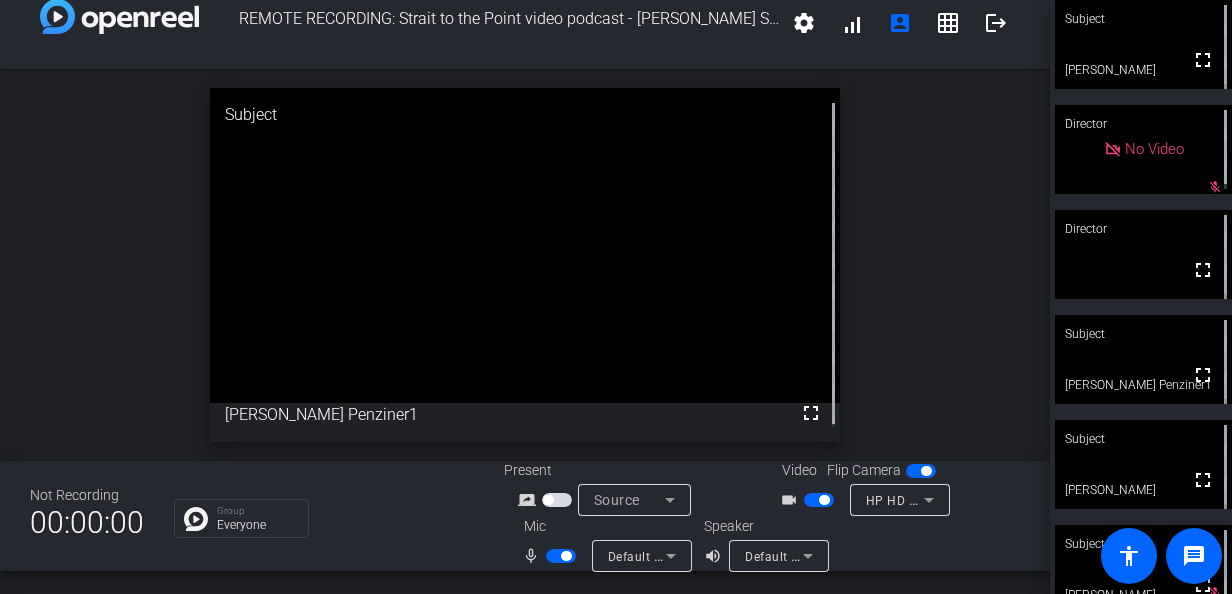 click at bounding box center [566, 556] 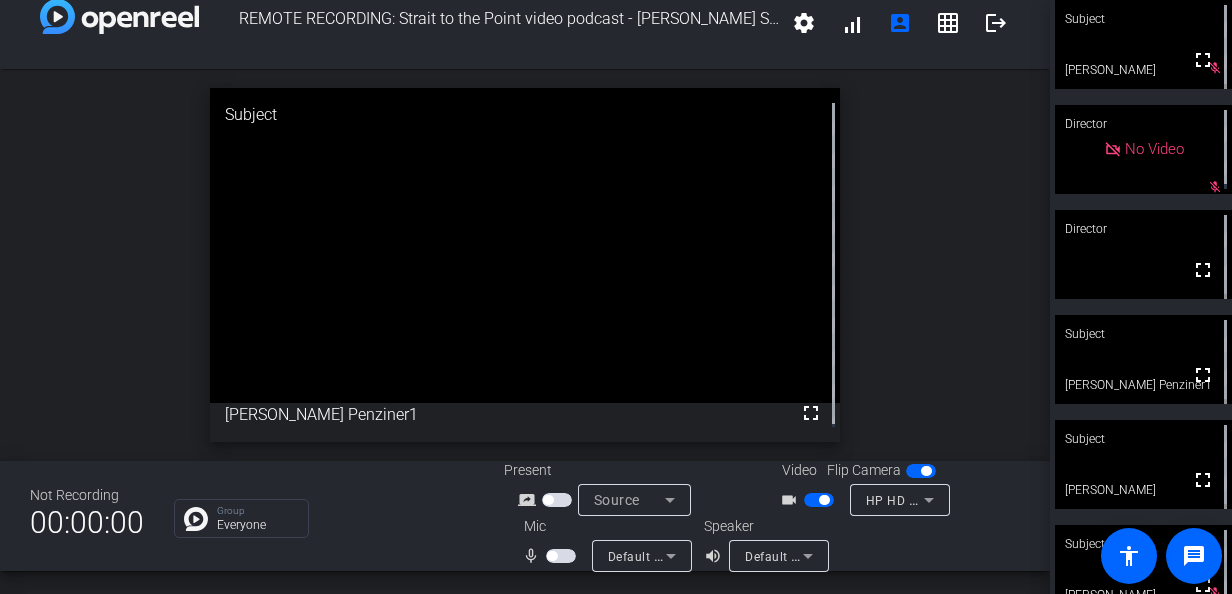click at bounding box center (561, 556) 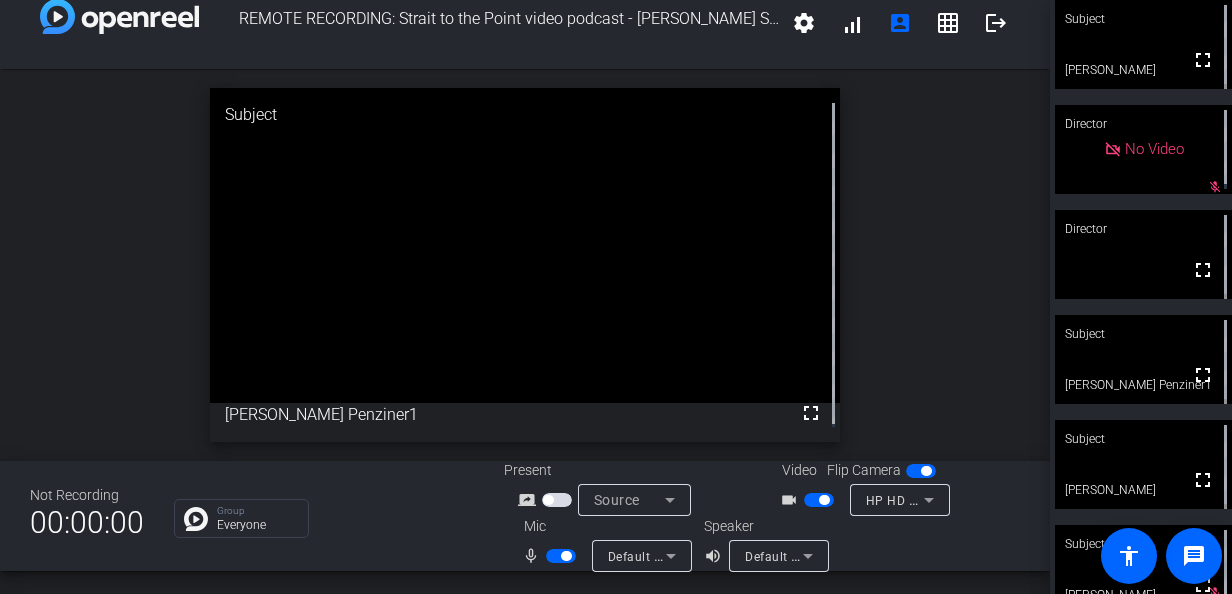 type 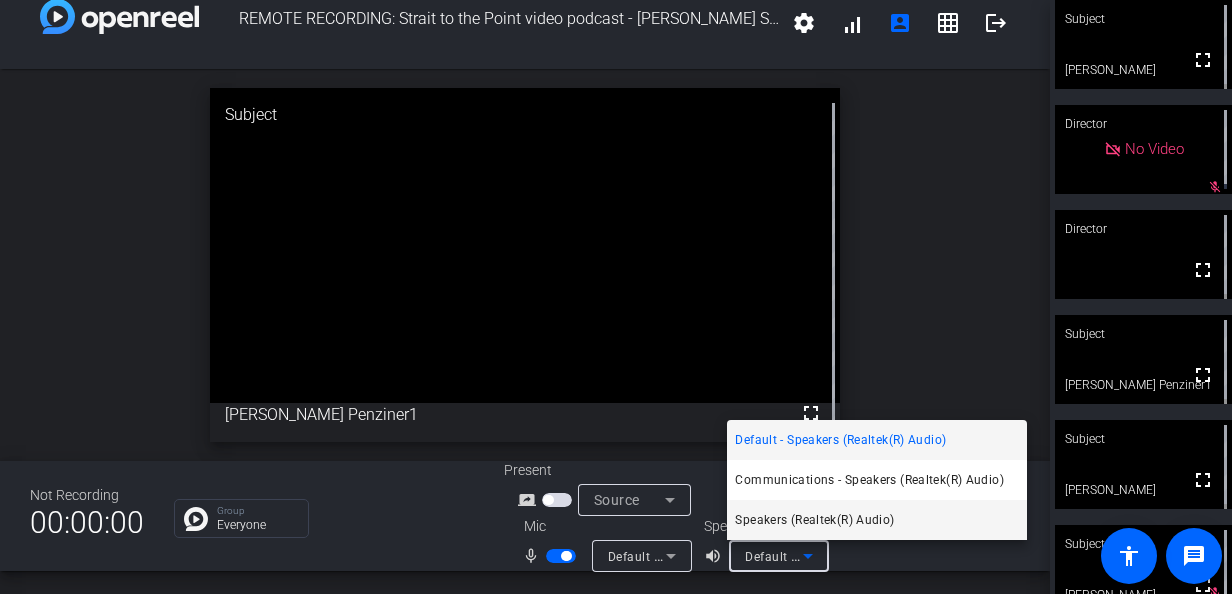 click on "Speakers (Realtek(R) Audio)" at bounding box center [814, 520] 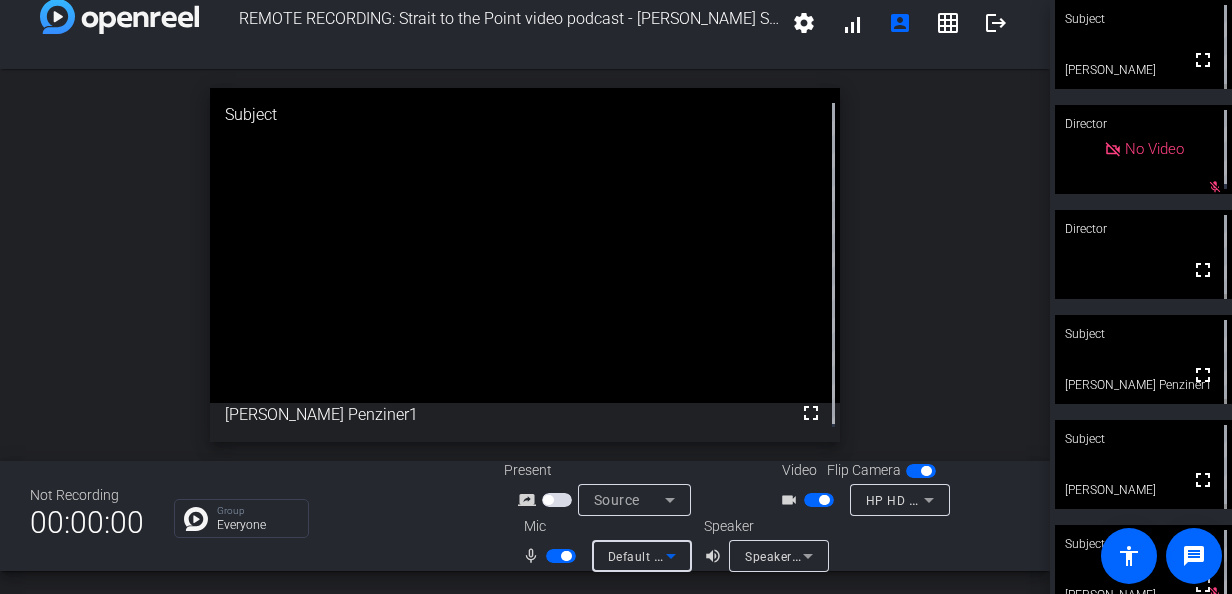 click 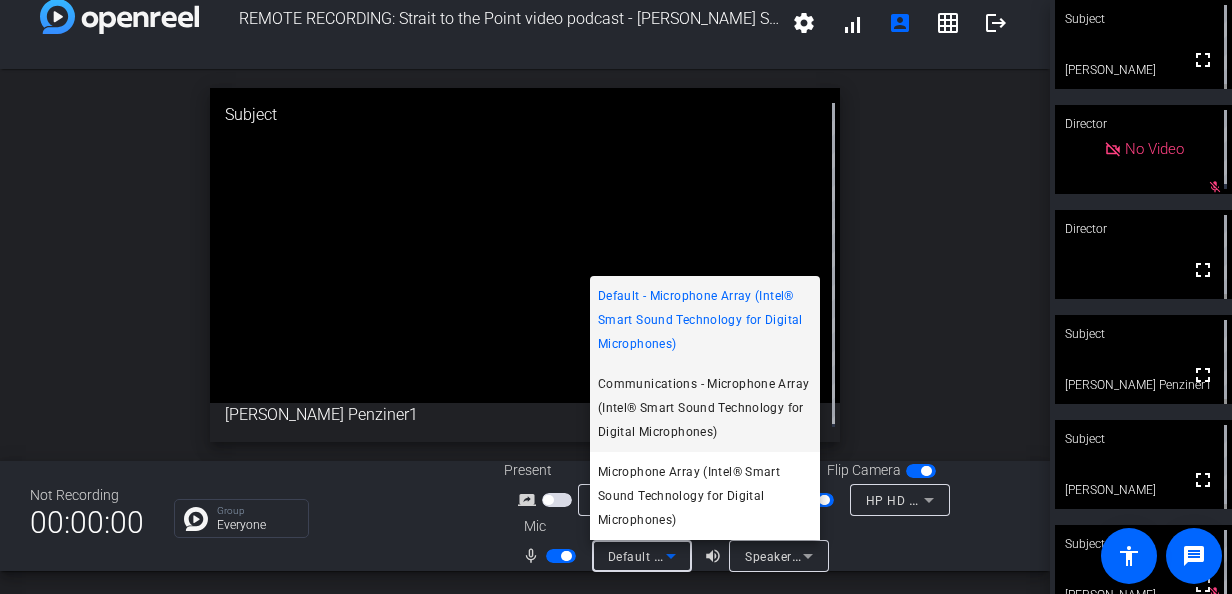 click on "Communications - Microphone Array (Intel® Smart Sound Technology for Digital Microphones)" at bounding box center (705, 408) 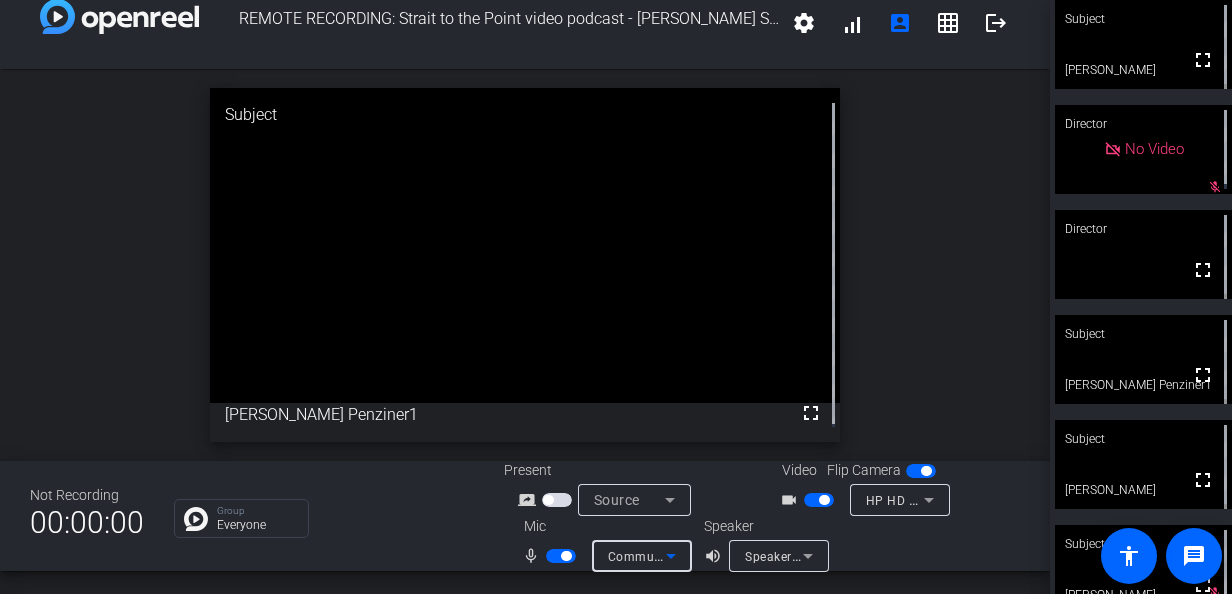click on "Communications - Microphone Array (Intel® Smart Sound Technology for Digital Microphones)" at bounding box center [885, 556] 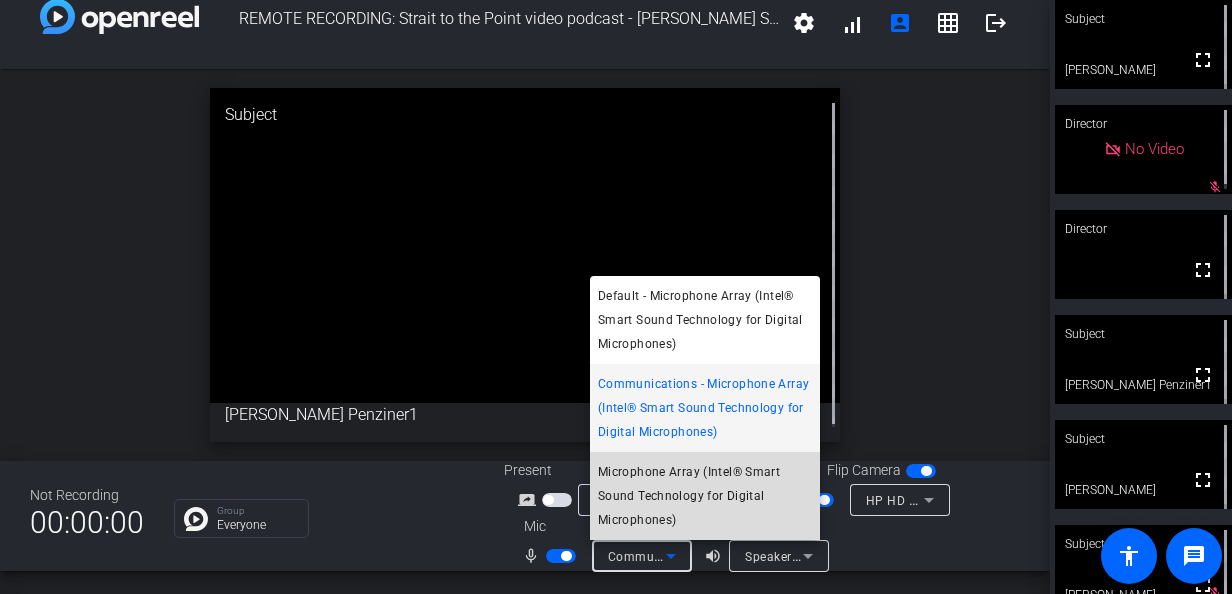 click on "Microphone Array (Intel® Smart Sound Technology for Digital Microphones)" at bounding box center [705, 496] 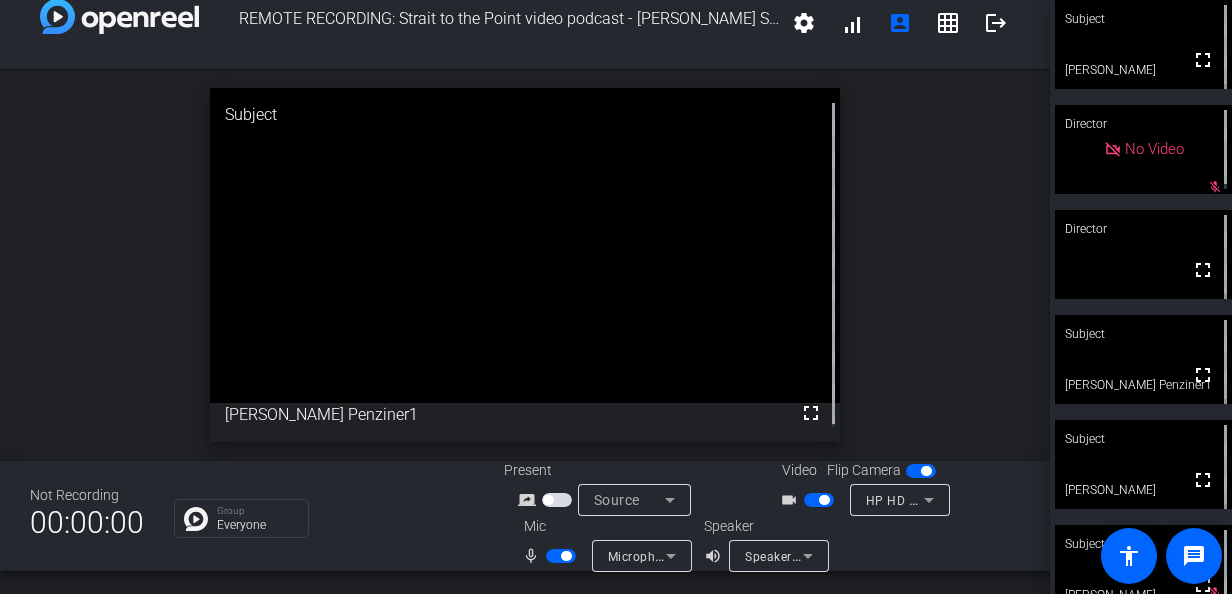 click at bounding box center (566, 556) 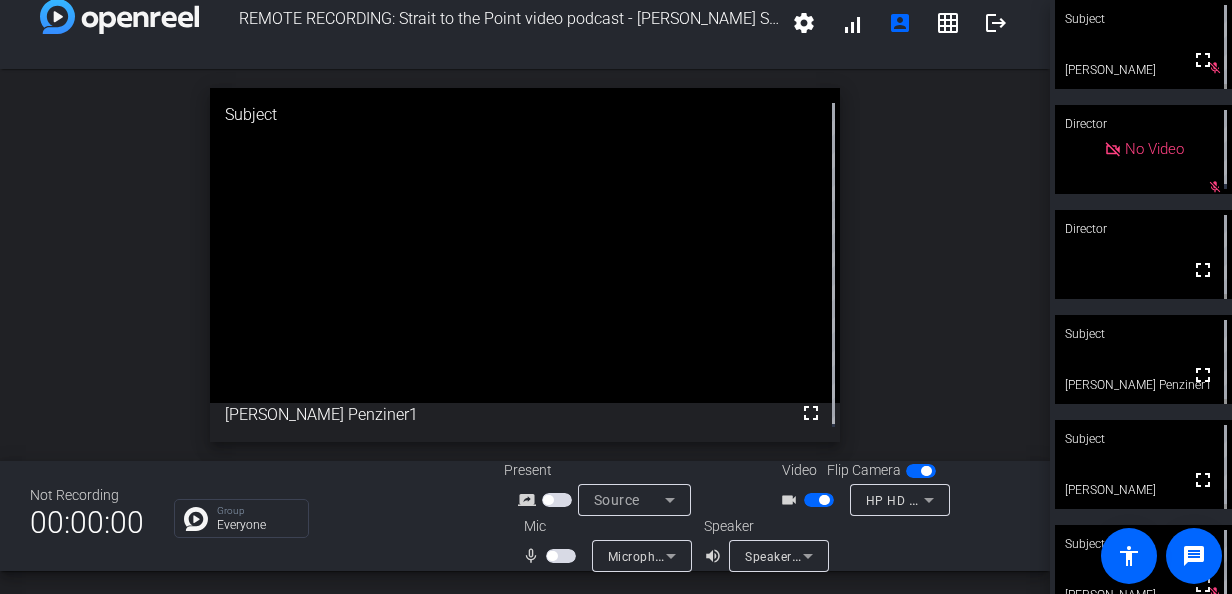 click at bounding box center [561, 556] 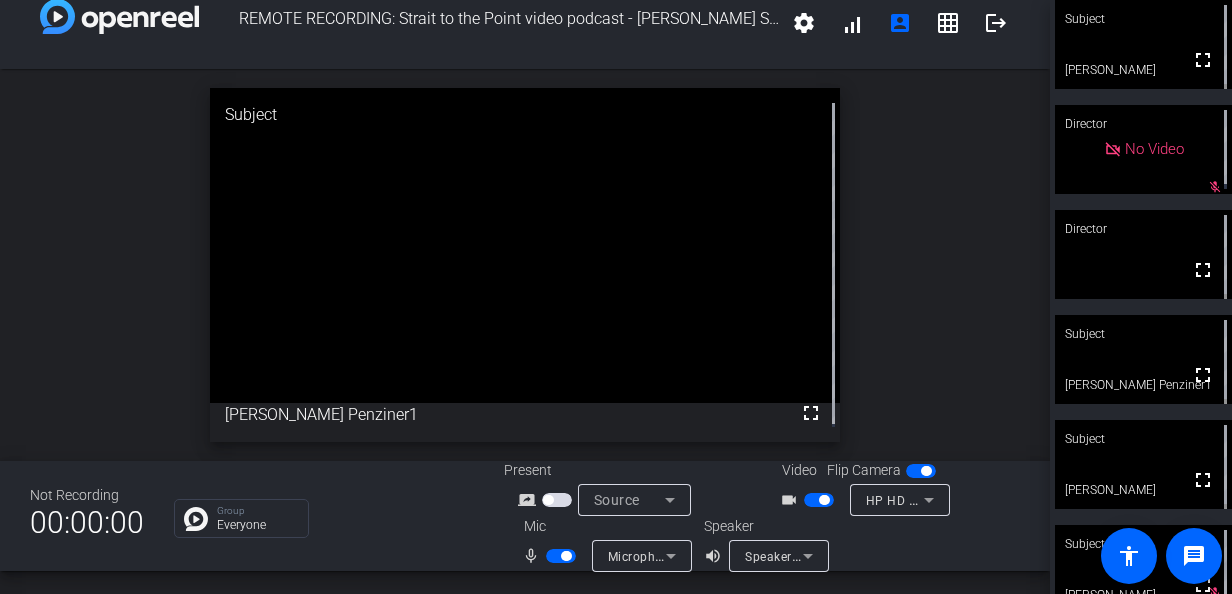 click on "Microphone Array (Intel® Smart Sound Technology for Digital Microphones)" at bounding box center (829, 556) 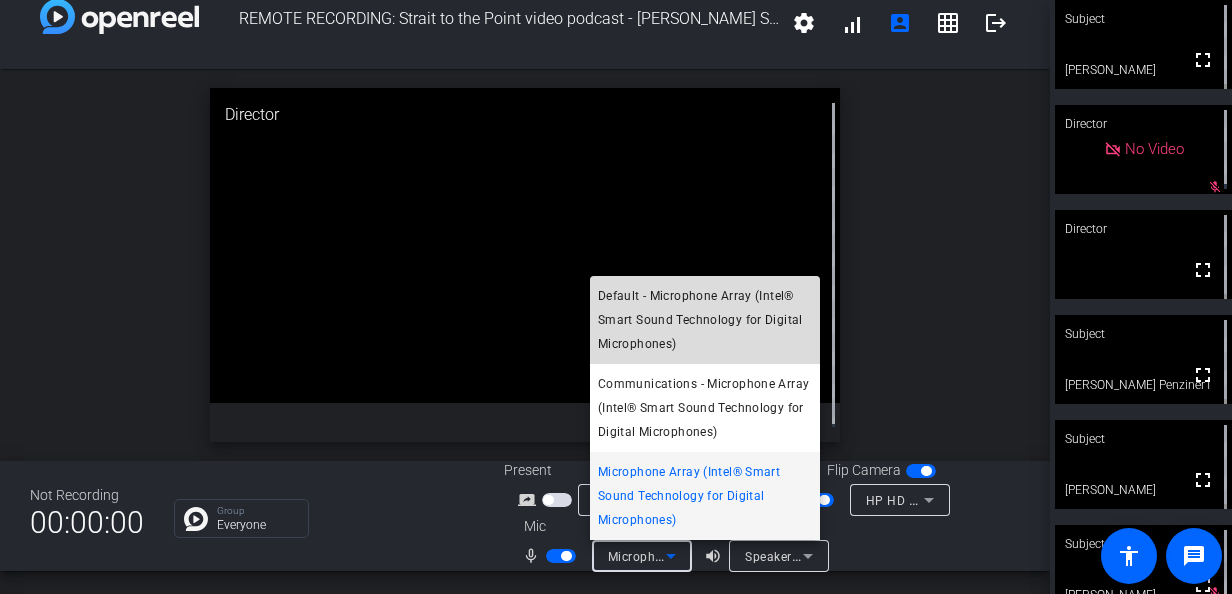 click on "Default - Microphone Array (Intel® Smart Sound Technology for Digital Microphones)" at bounding box center (705, 320) 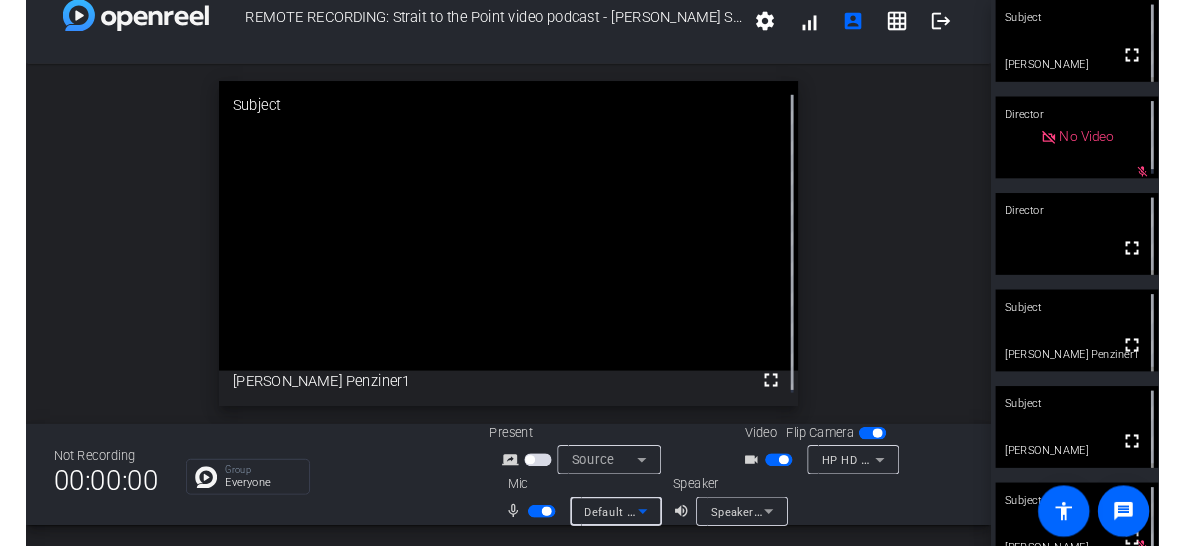 scroll, scrollTop: 36, scrollLeft: 0, axis: vertical 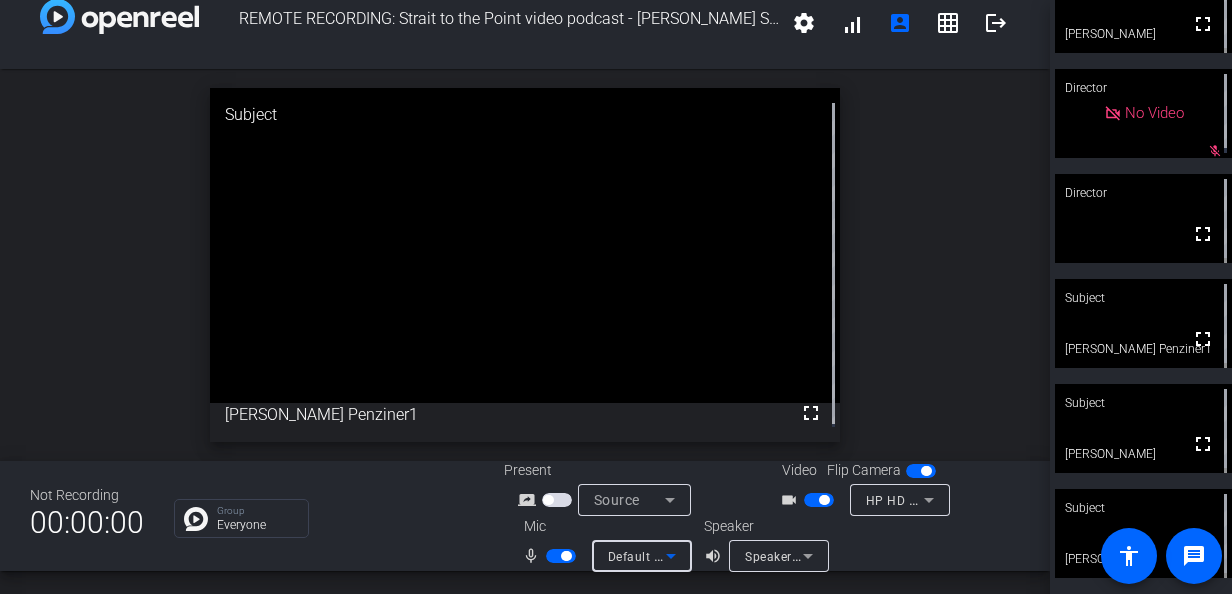 click on "Default - External Microphone (Realtek(R) Audio)" at bounding box center (637, 556) 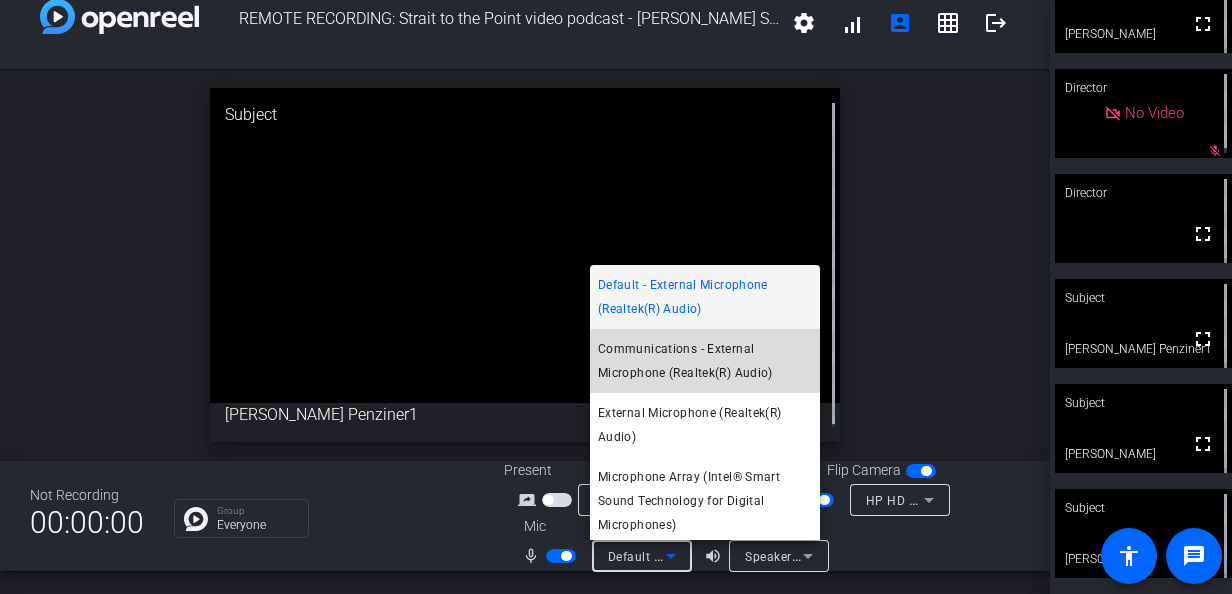 click on "Communications - External Microphone (Realtek(R) Audio)" at bounding box center [705, 361] 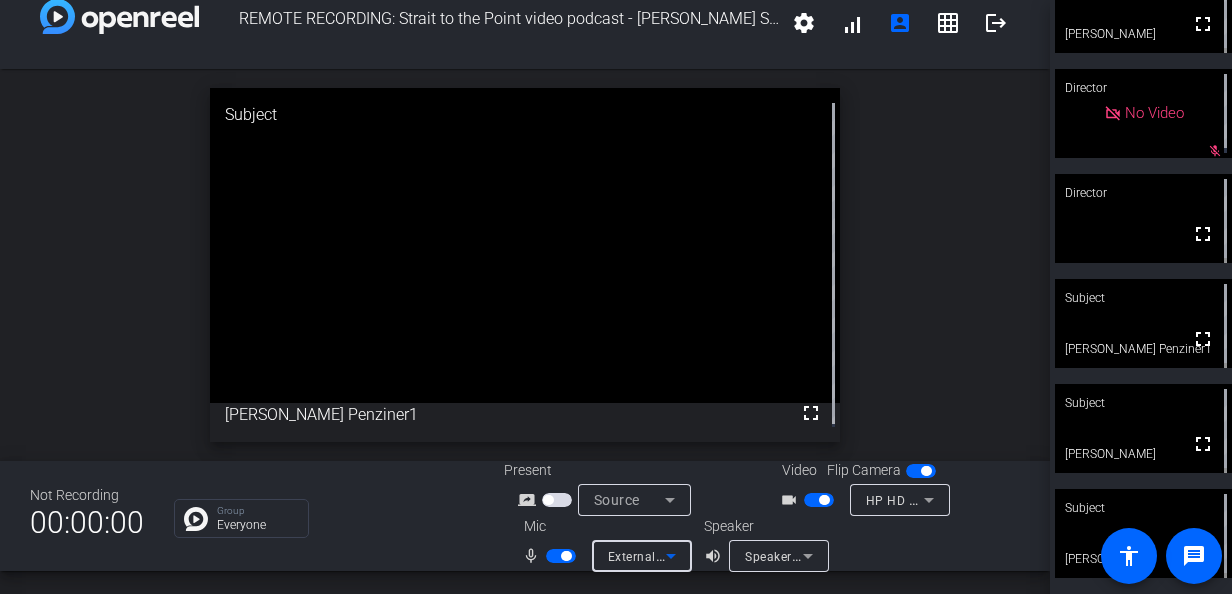 click on "External Microphone (Realtek(R) Audio)" at bounding box center [723, 556] 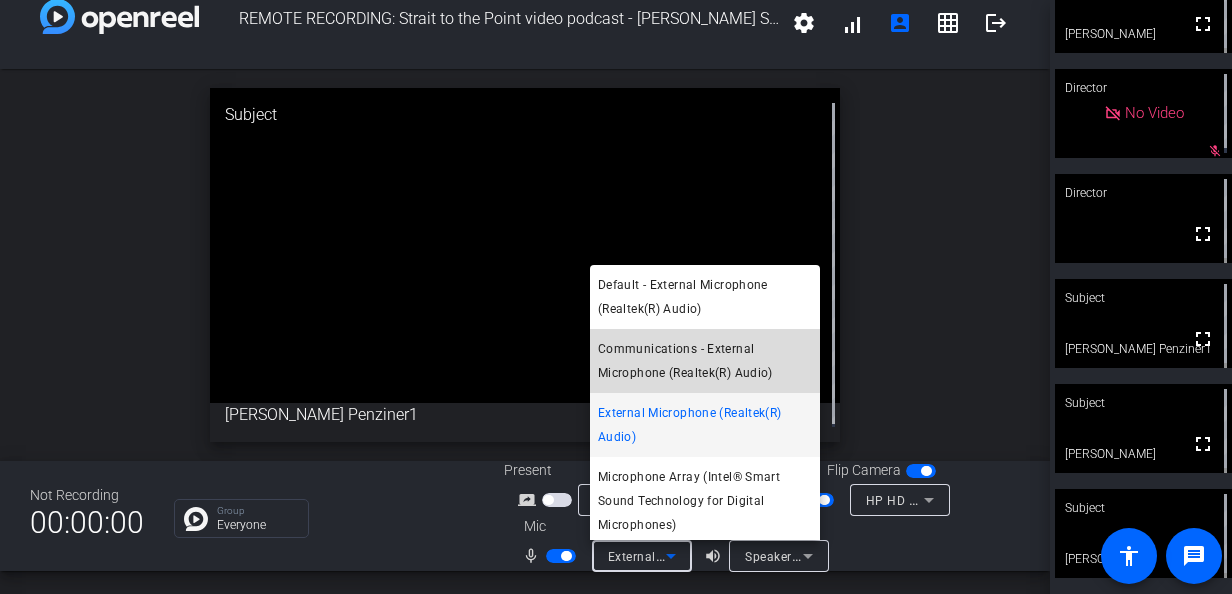 click on "Communications - External Microphone (Realtek(R) Audio)" at bounding box center [705, 361] 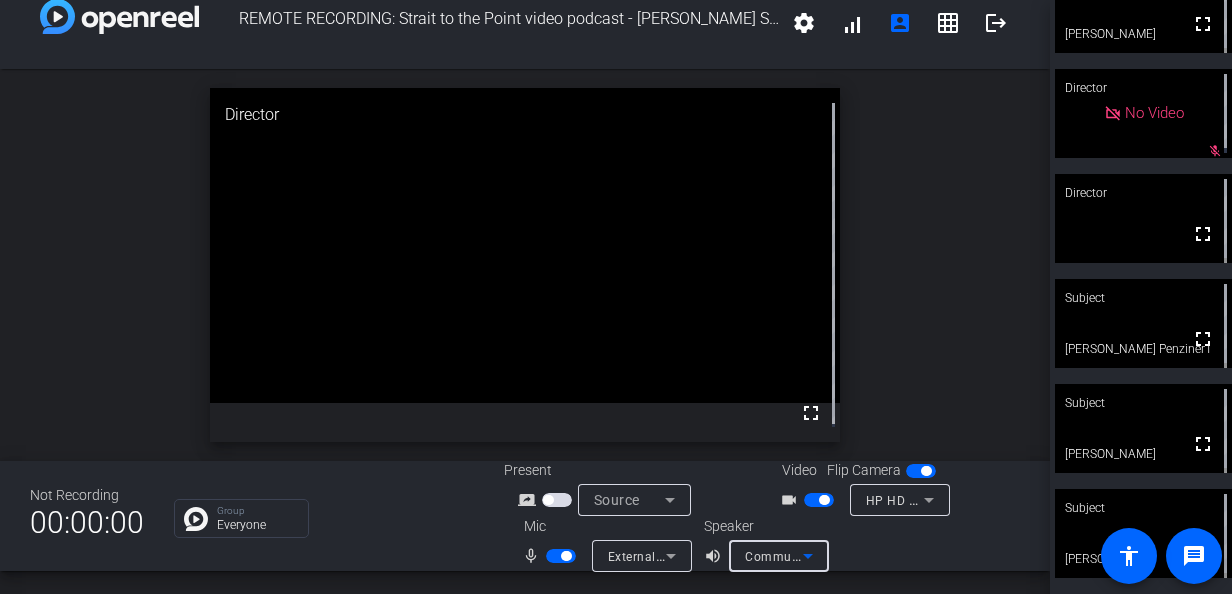 click on "Communications - Headphones (Realtek(R) Audio)" at bounding box center [774, 556] 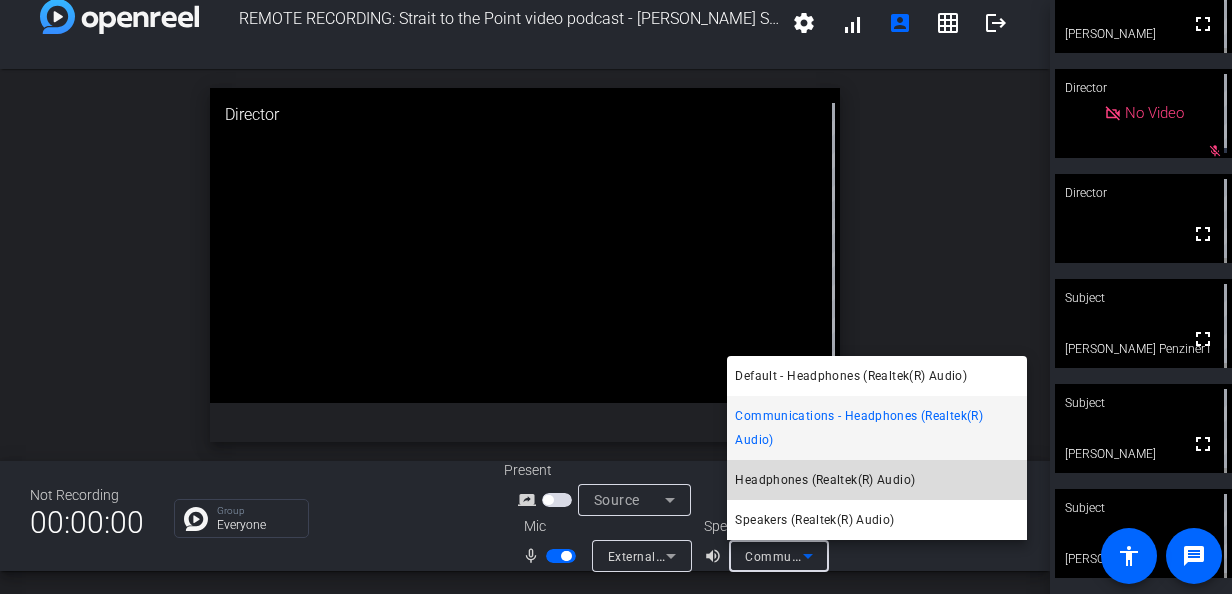 click on "Headphones (Realtek(R) Audio)" at bounding box center (877, 480) 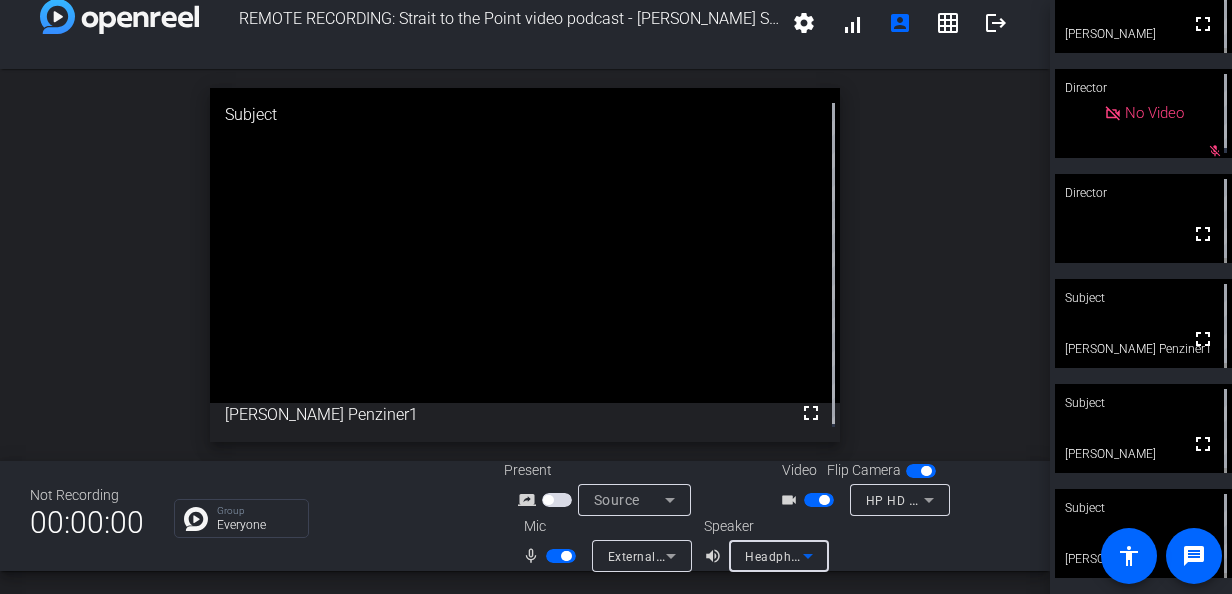 click on "Headphones (Realtek(R) Audio)" at bounding box center [837, 556] 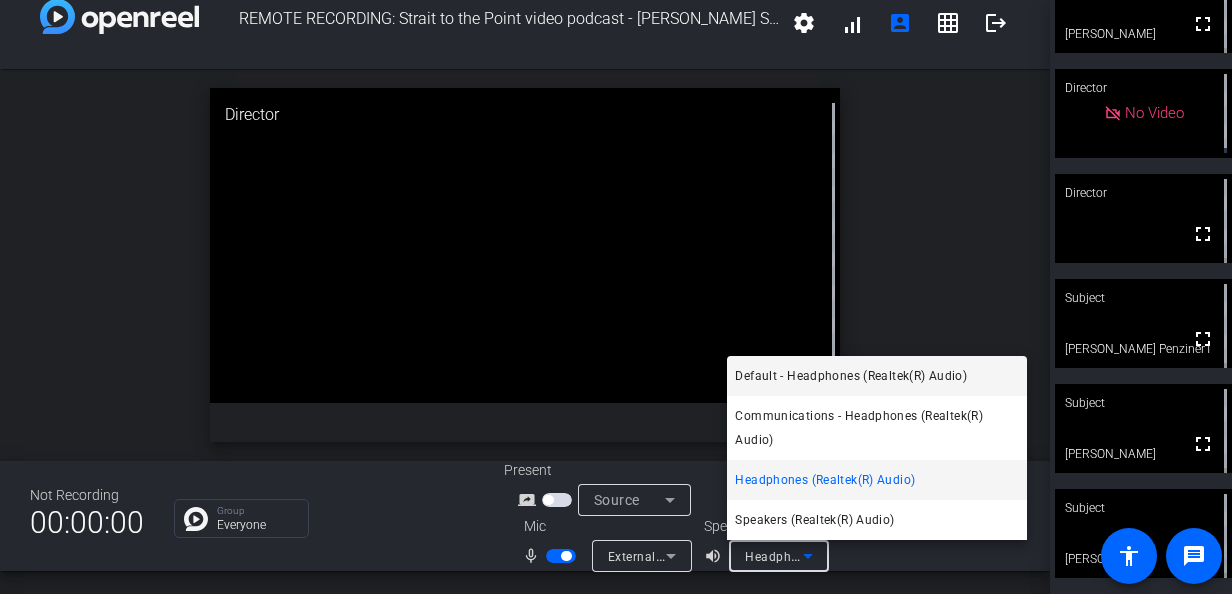 click on "Default - Headphones (Realtek(R) Audio)" at bounding box center (851, 376) 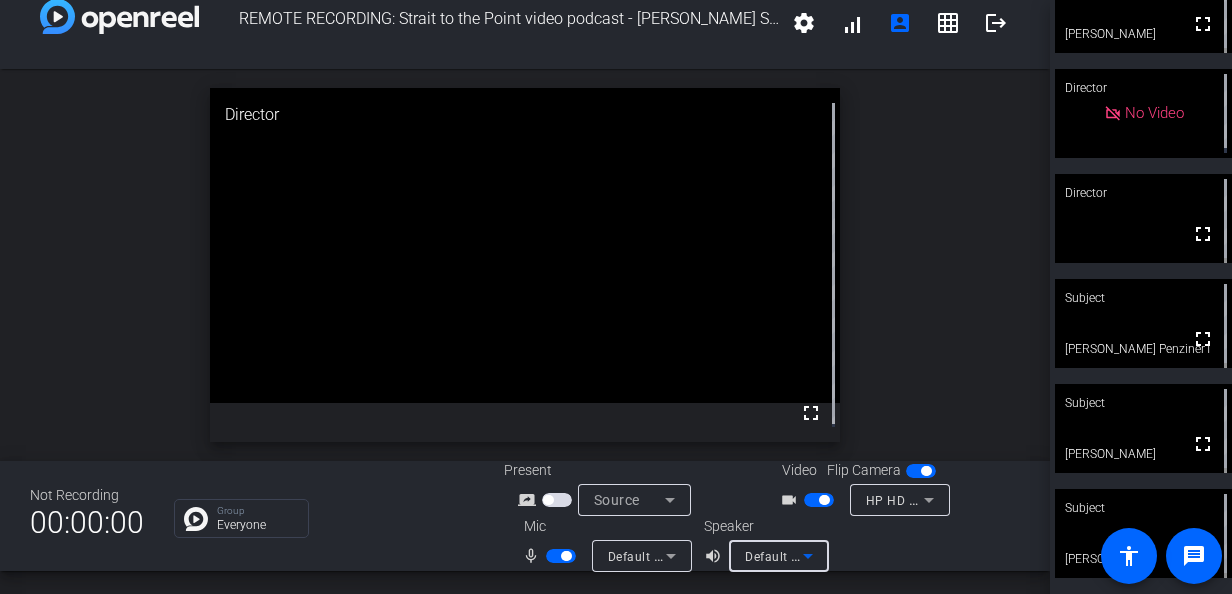 click 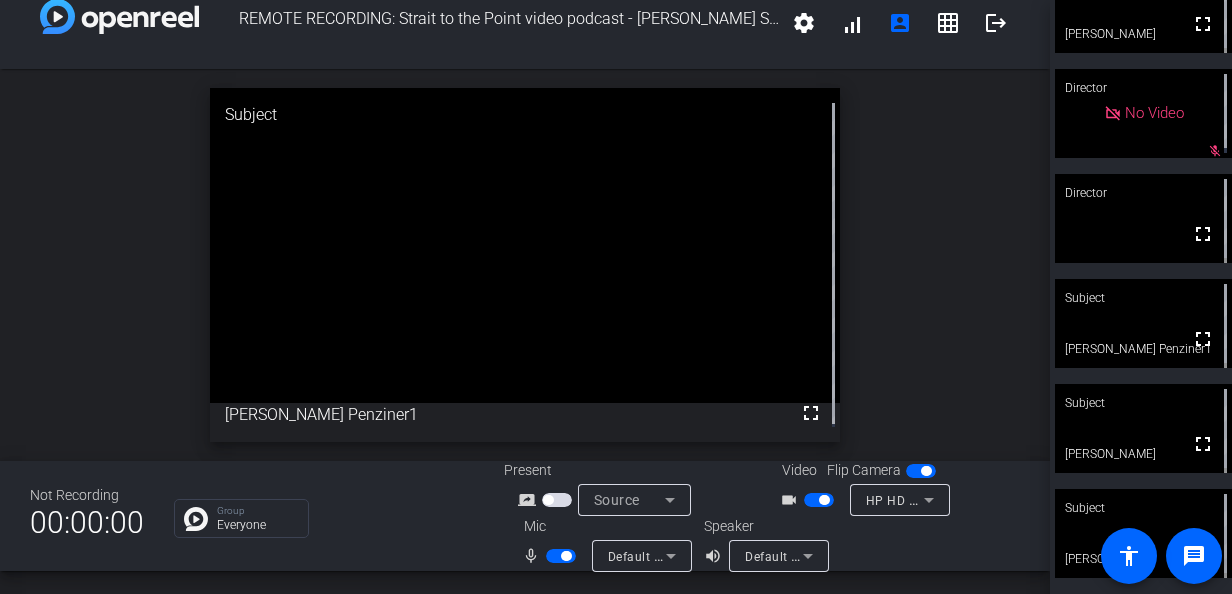 click on "open_in_new  Subject  fullscreen  Andrew Penziner1" 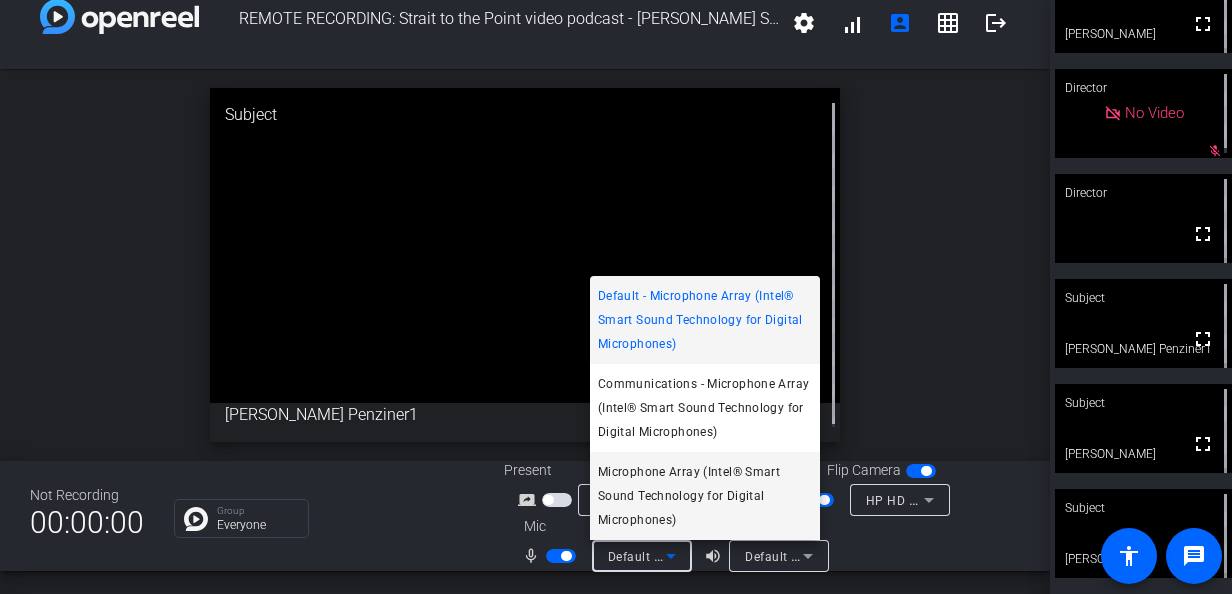 click on "Microphone Array (Intel® Smart Sound Technology for Digital Microphones)" at bounding box center [705, 496] 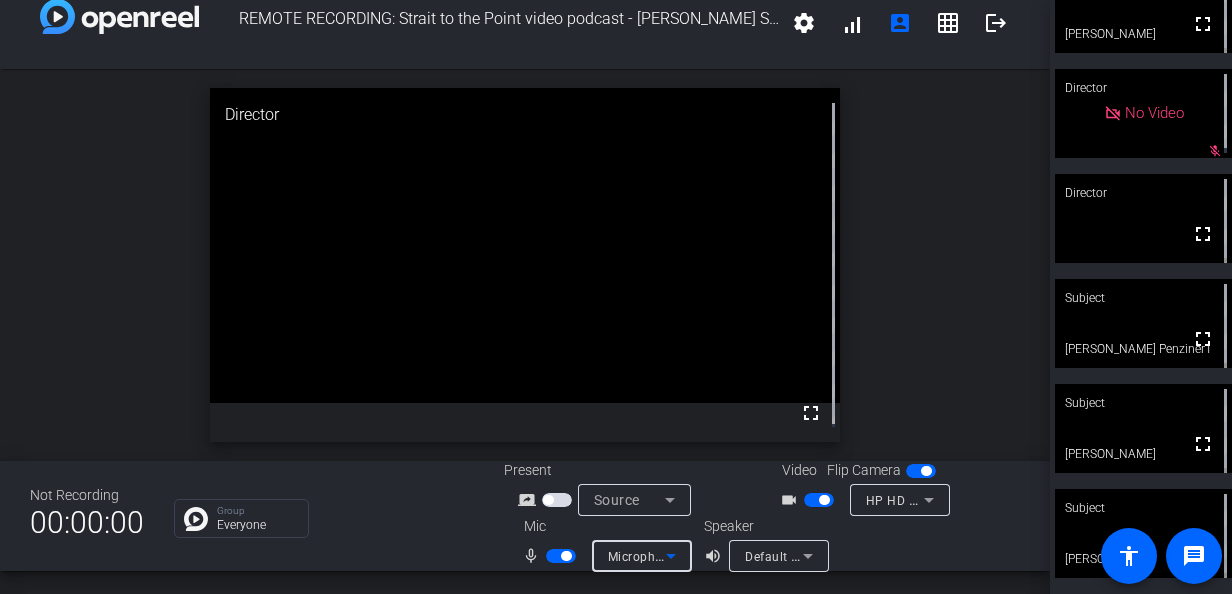 click on "Microphone Array (Intel® Smart Sound Technology for Digital Microphones)" at bounding box center (829, 556) 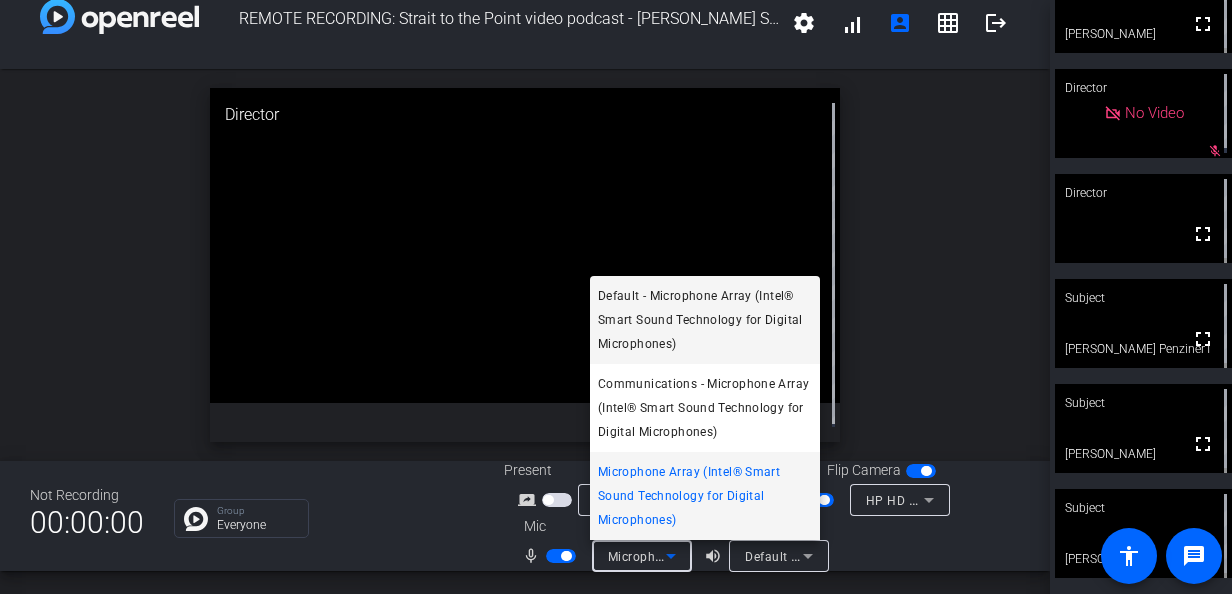 click on "Default - Microphone Array (Intel® Smart Sound Technology for Digital Microphones)" at bounding box center (705, 320) 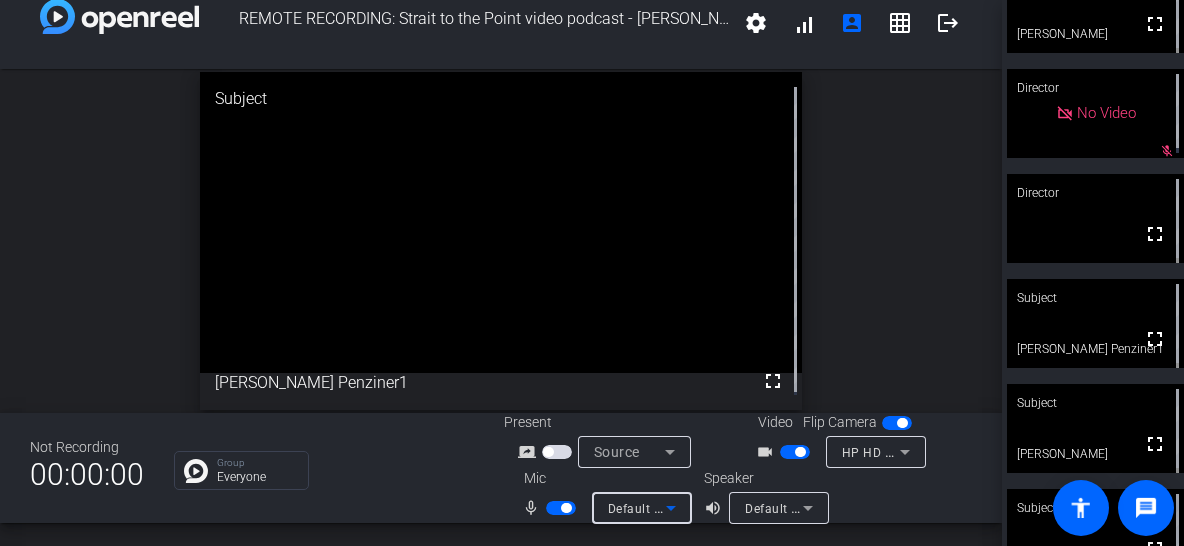 scroll, scrollTop: 0, scrollLeft: 0, axis: both 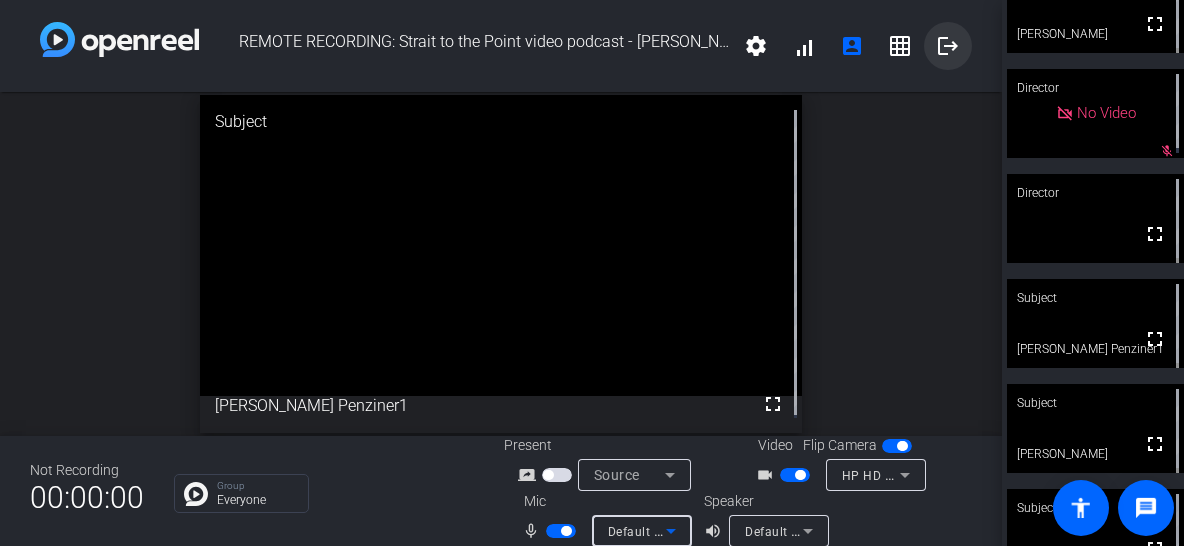 click on "logout" 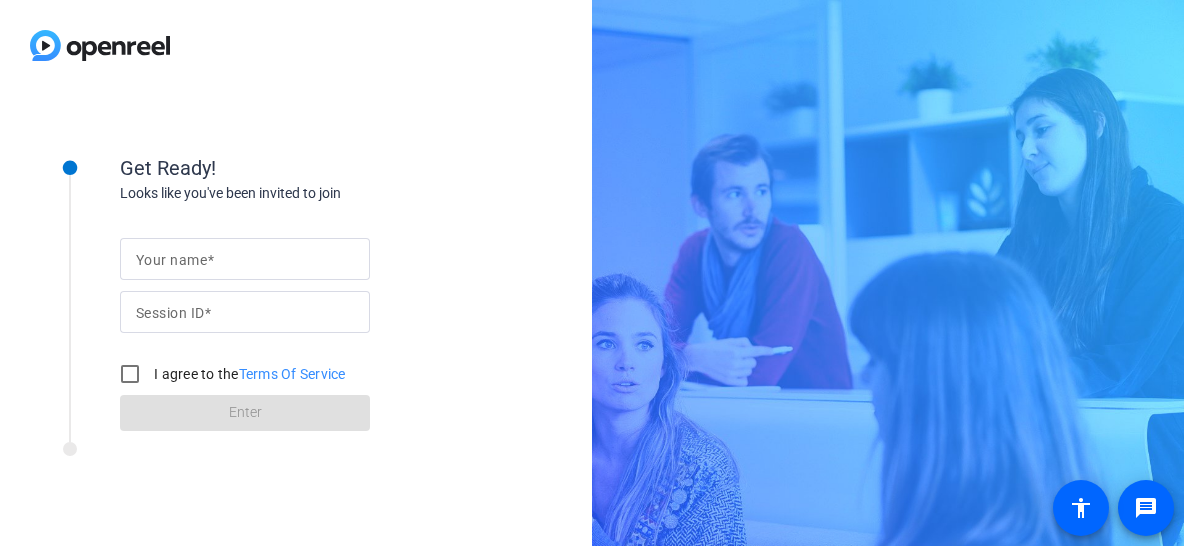 click 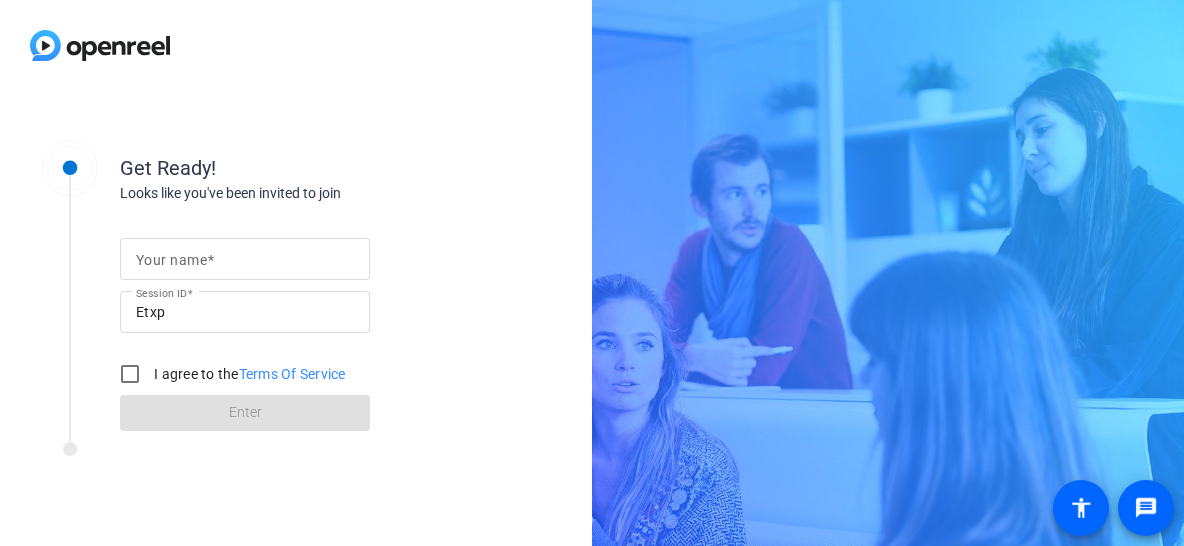 scroll, scrollTop: 0, scrollLeft: 0, axis: both 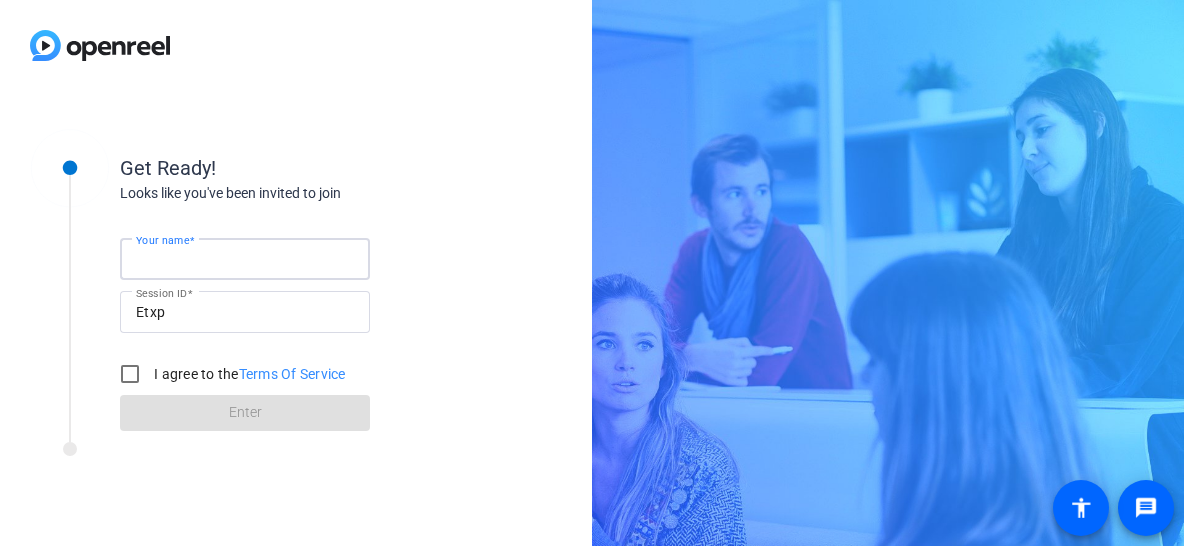 click on "Your name" at bounding box center [245, 259] 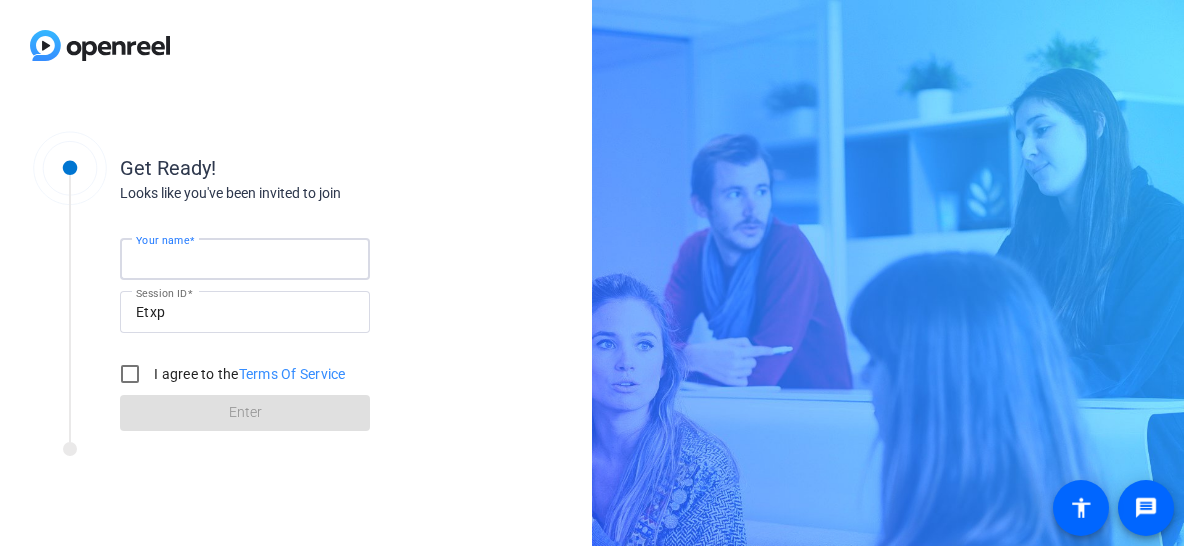 type on "[PERSON_NAME]" 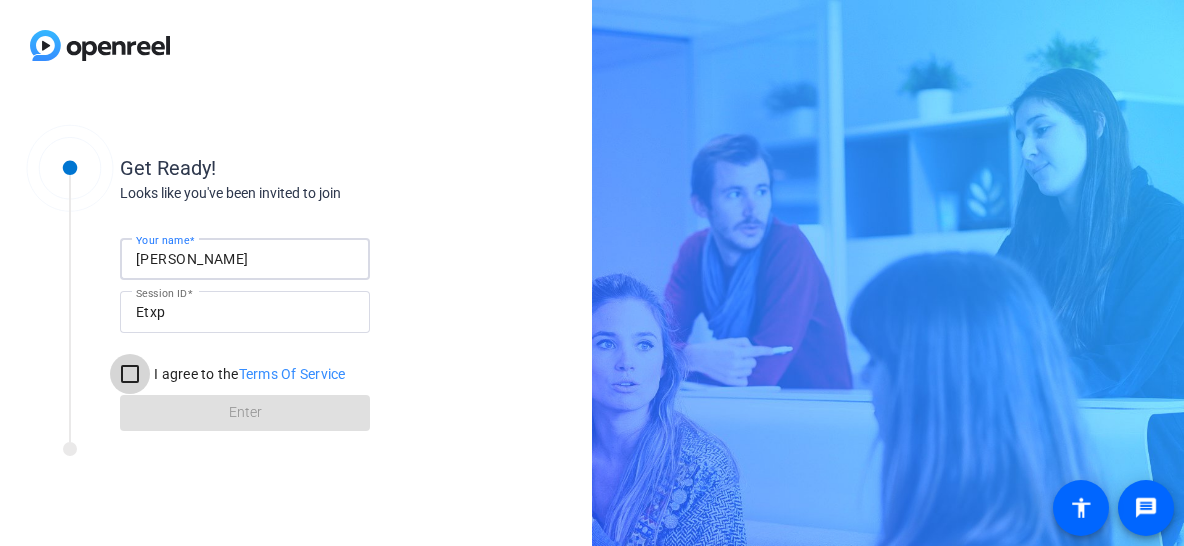 click on "I agree to the  Terms Of Service" at bounding box center [130, 374] 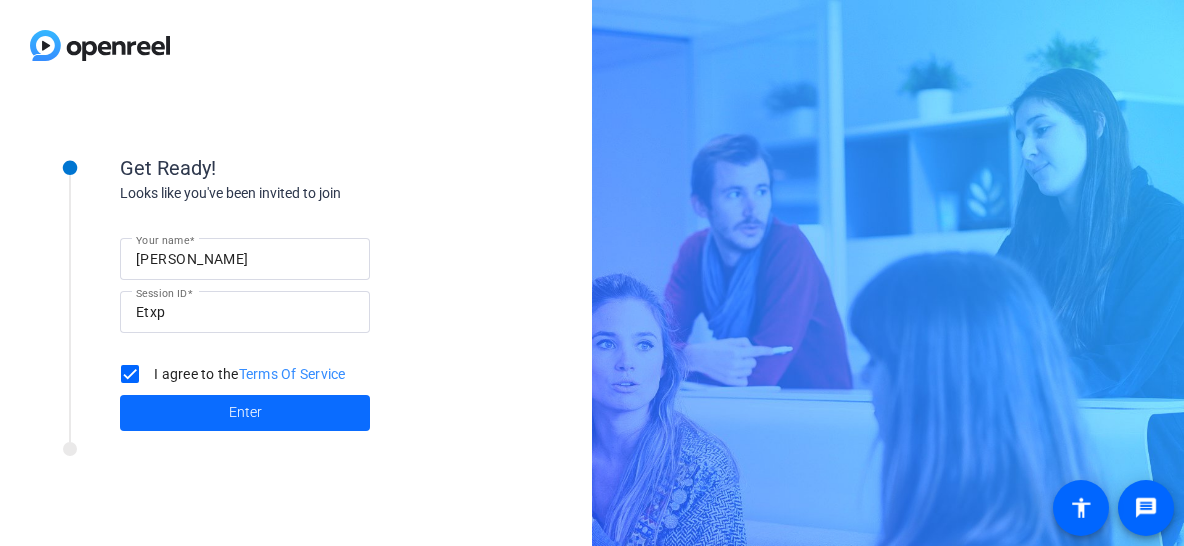 click 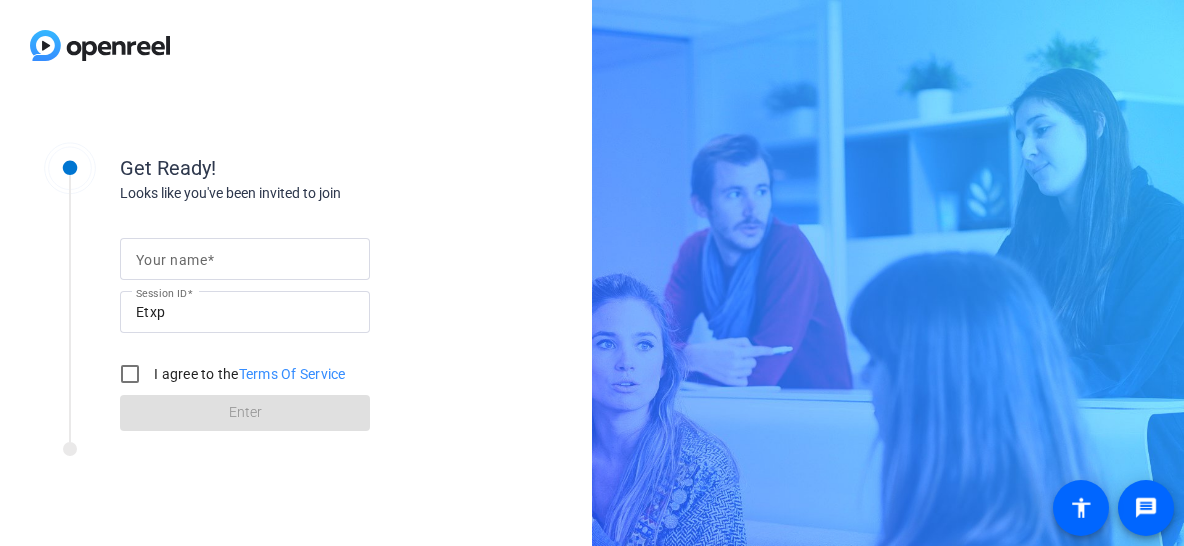 scroll, scrollTop: 0, scrollLeft: 0, axis: both 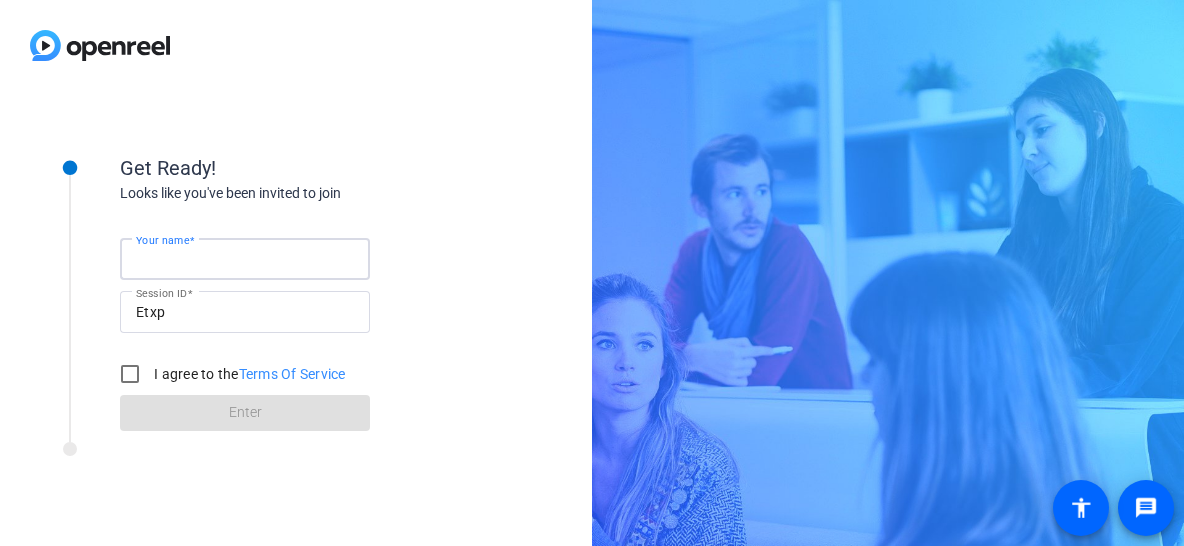 click on "Your name" at bounding box center [245, 259] 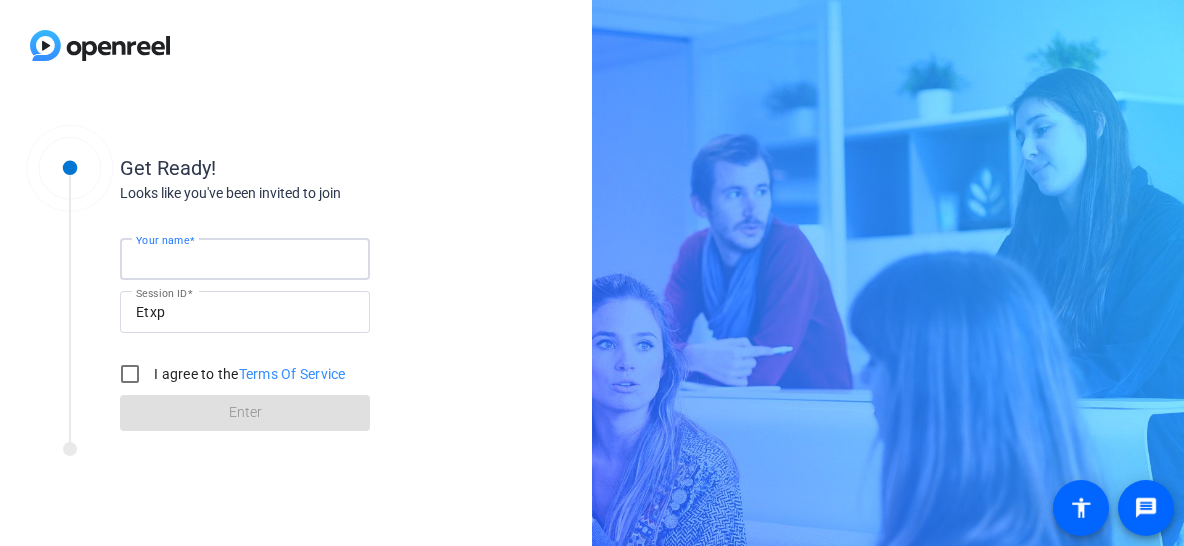 type on "[PERSON_NAME]" 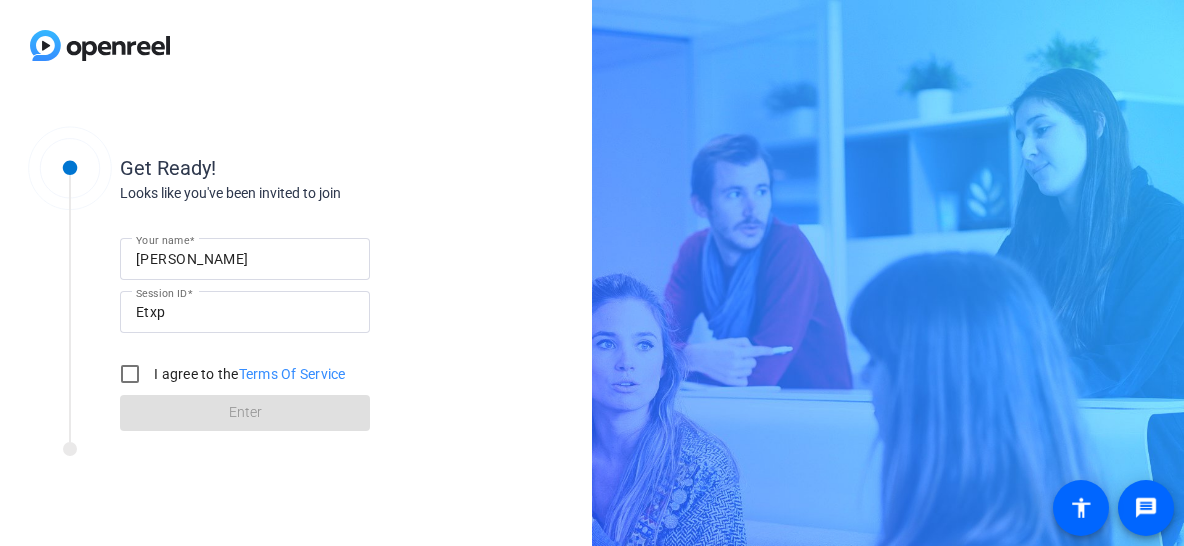 drag, startPoint x: 231, startPoint y: 426, endPoint x: 151, endPoint y: 408, distance: 82 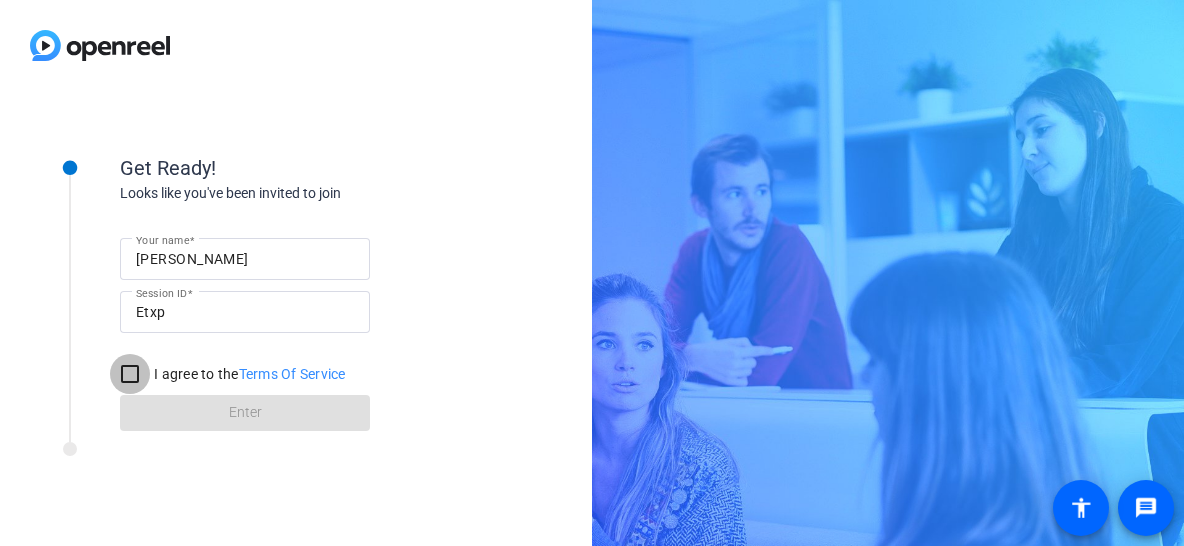 click on "I agree to the  Terms Of Service" at bounding box center (130, 374) 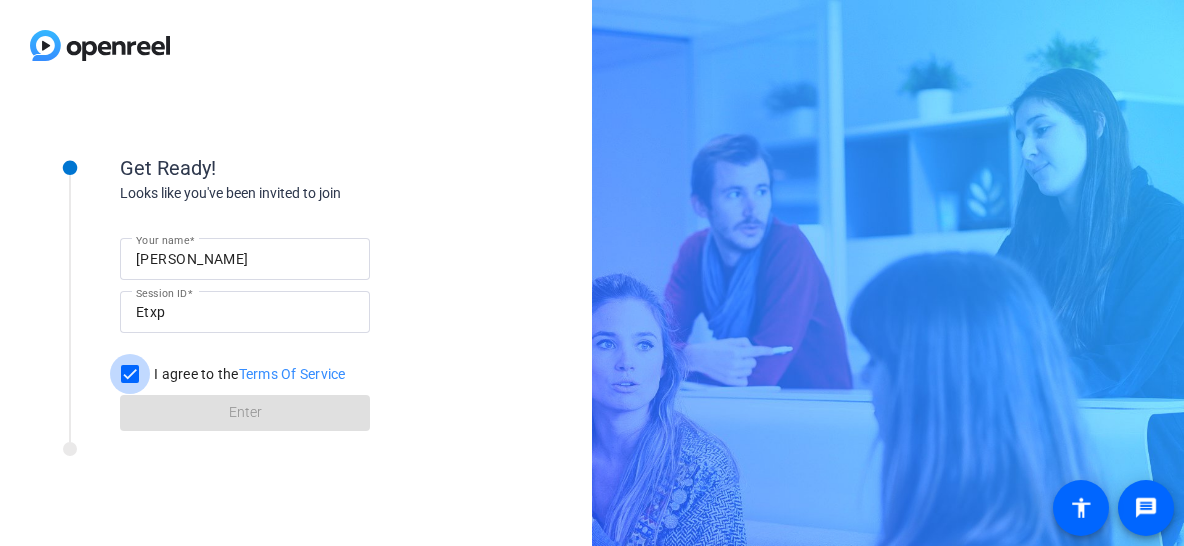 checkbox on "true" 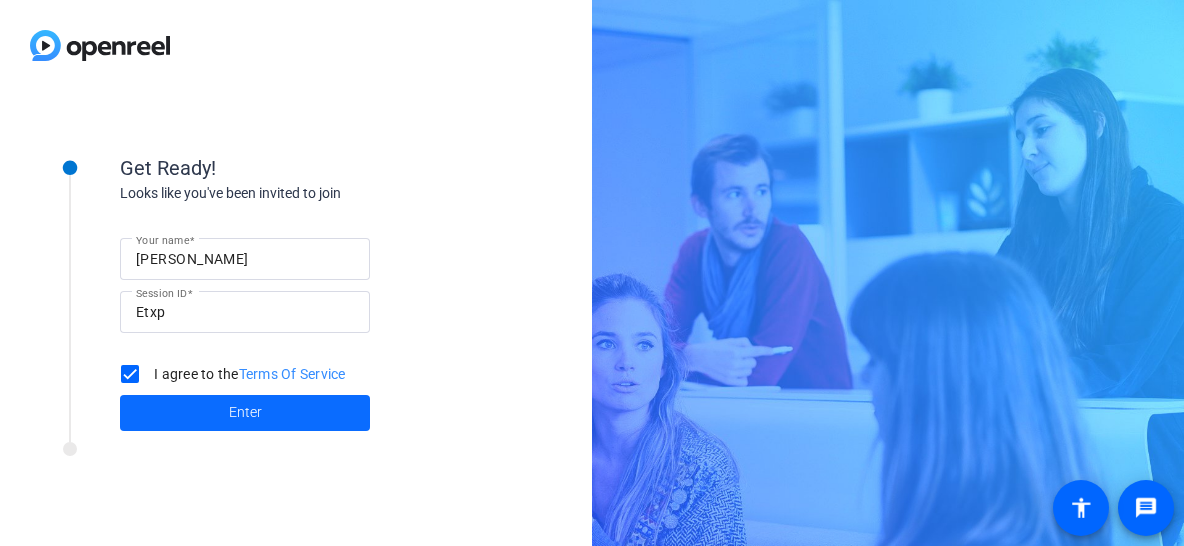 click 